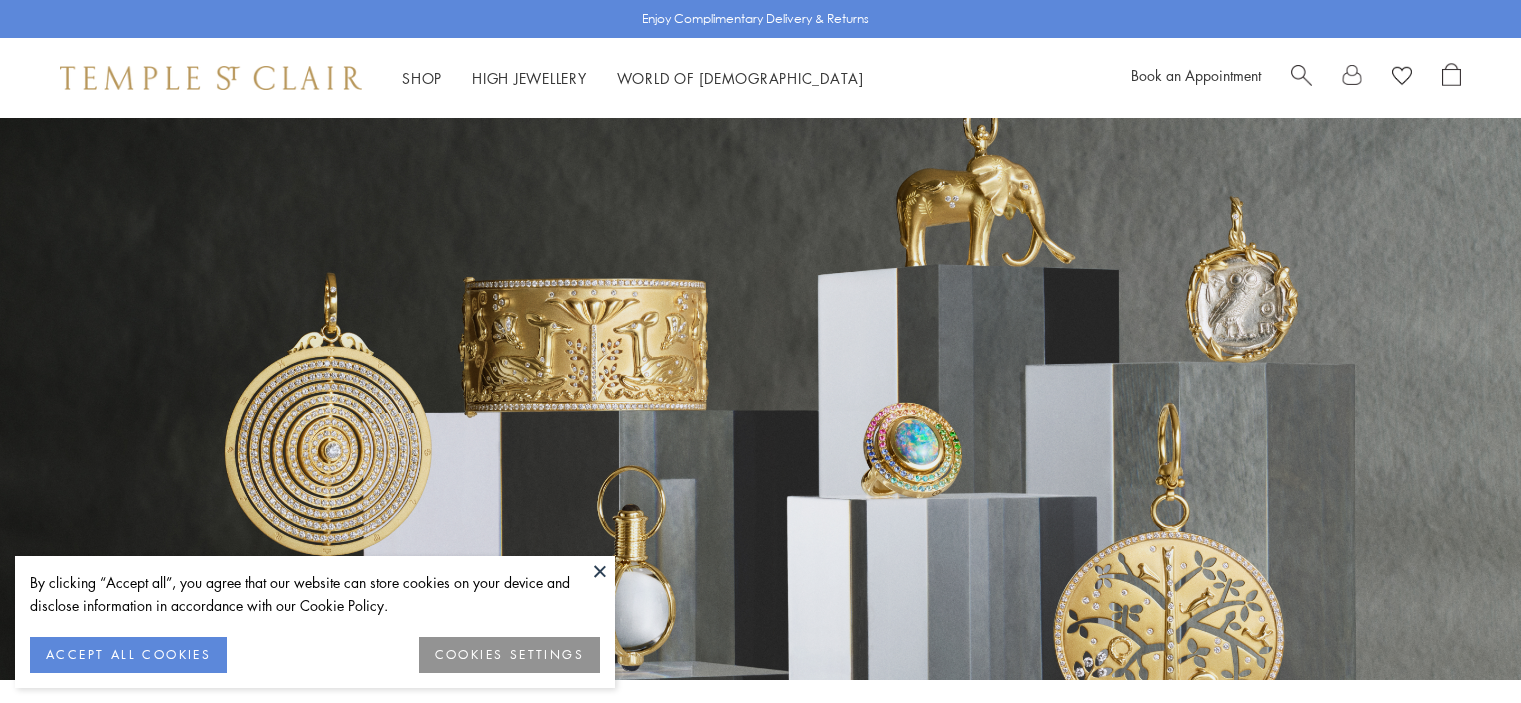 scroll, scrollTop: 0, scrollLeft: 0, axis: both 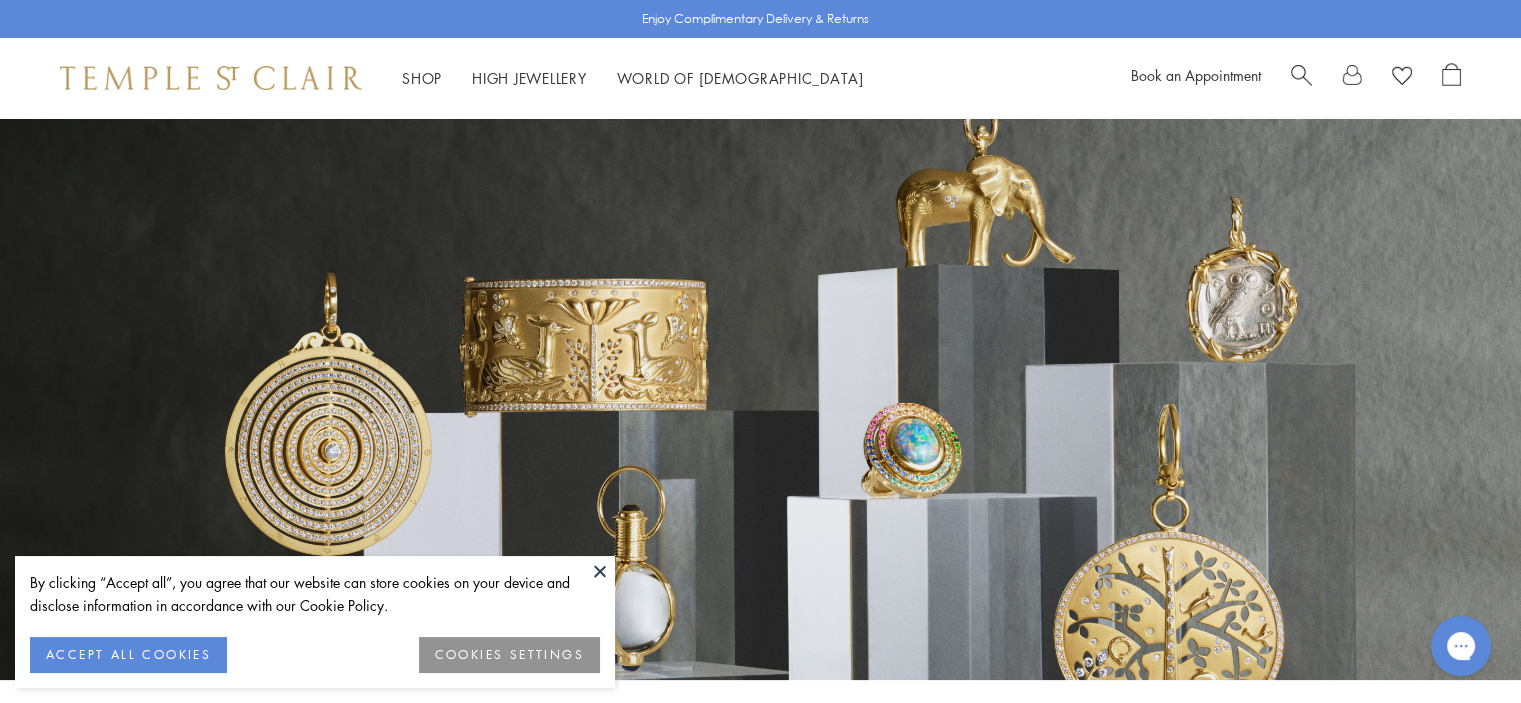 click at bounding box center [1301, 73] 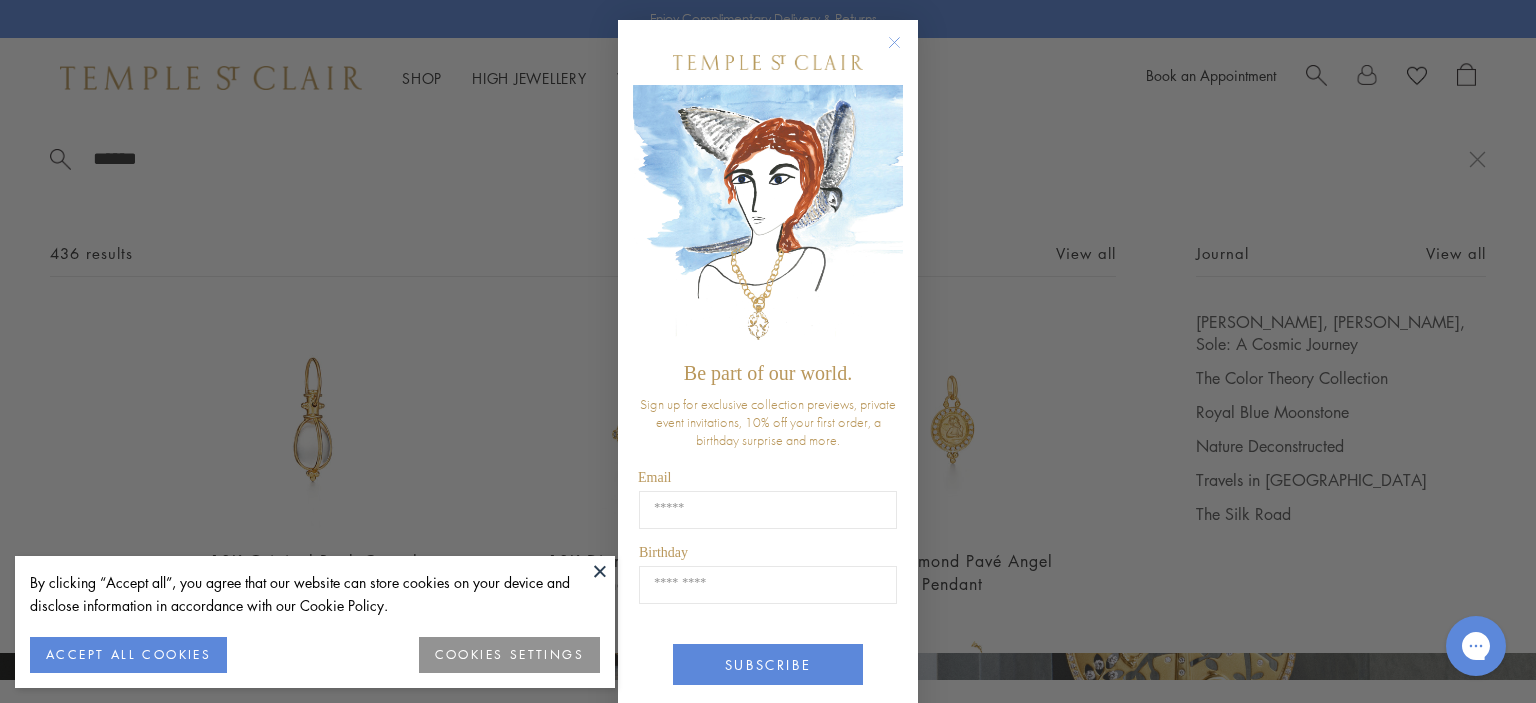 type on "******" 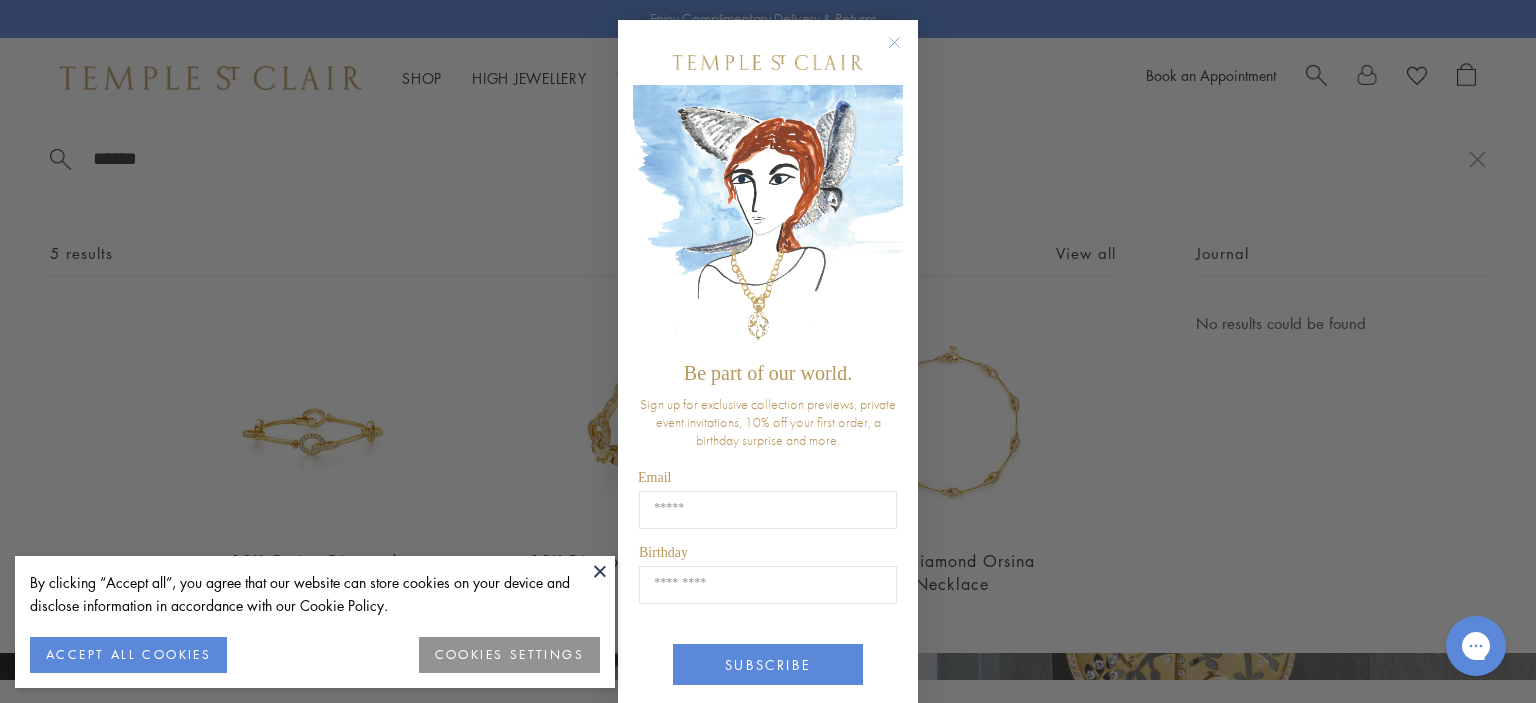 click 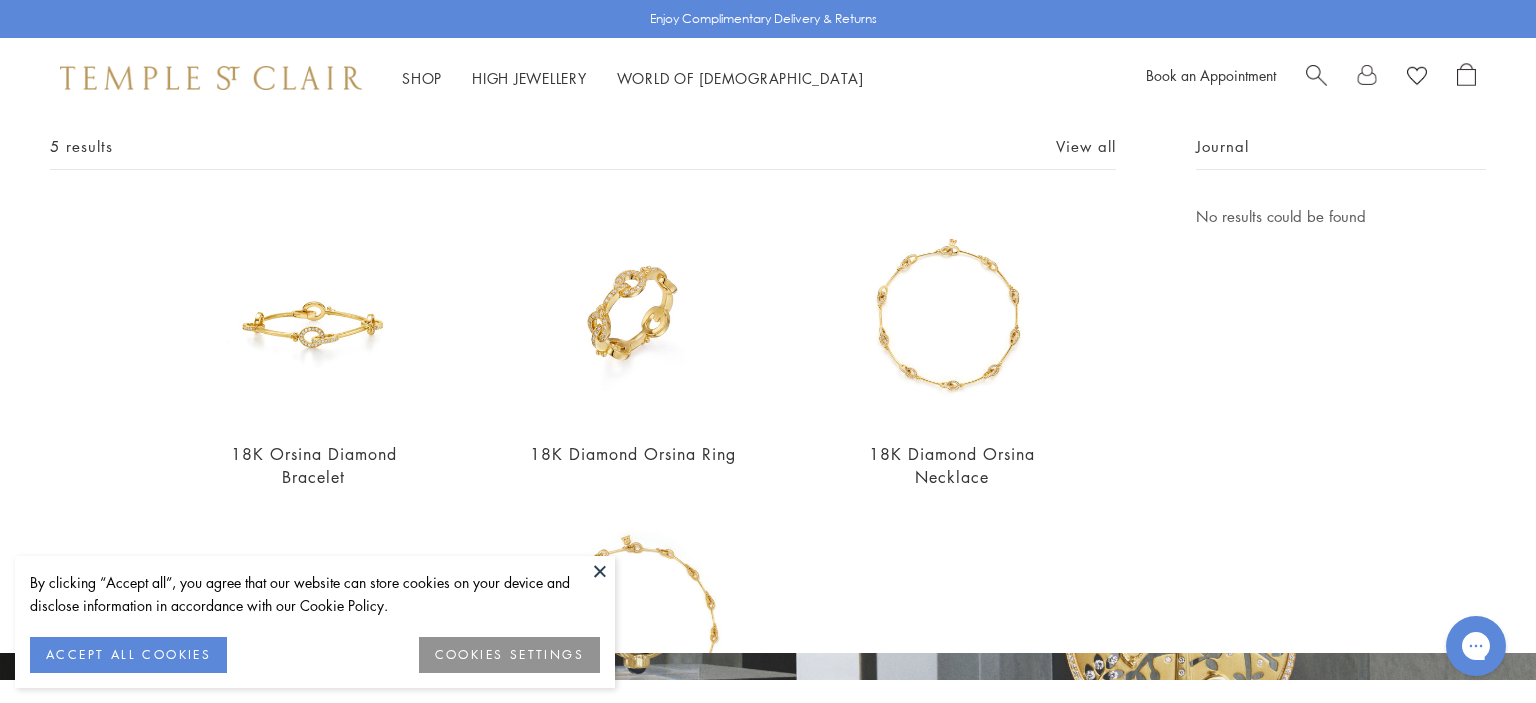 scroll, scrollTop: 110, scrollLeft: 0, axis: vertical 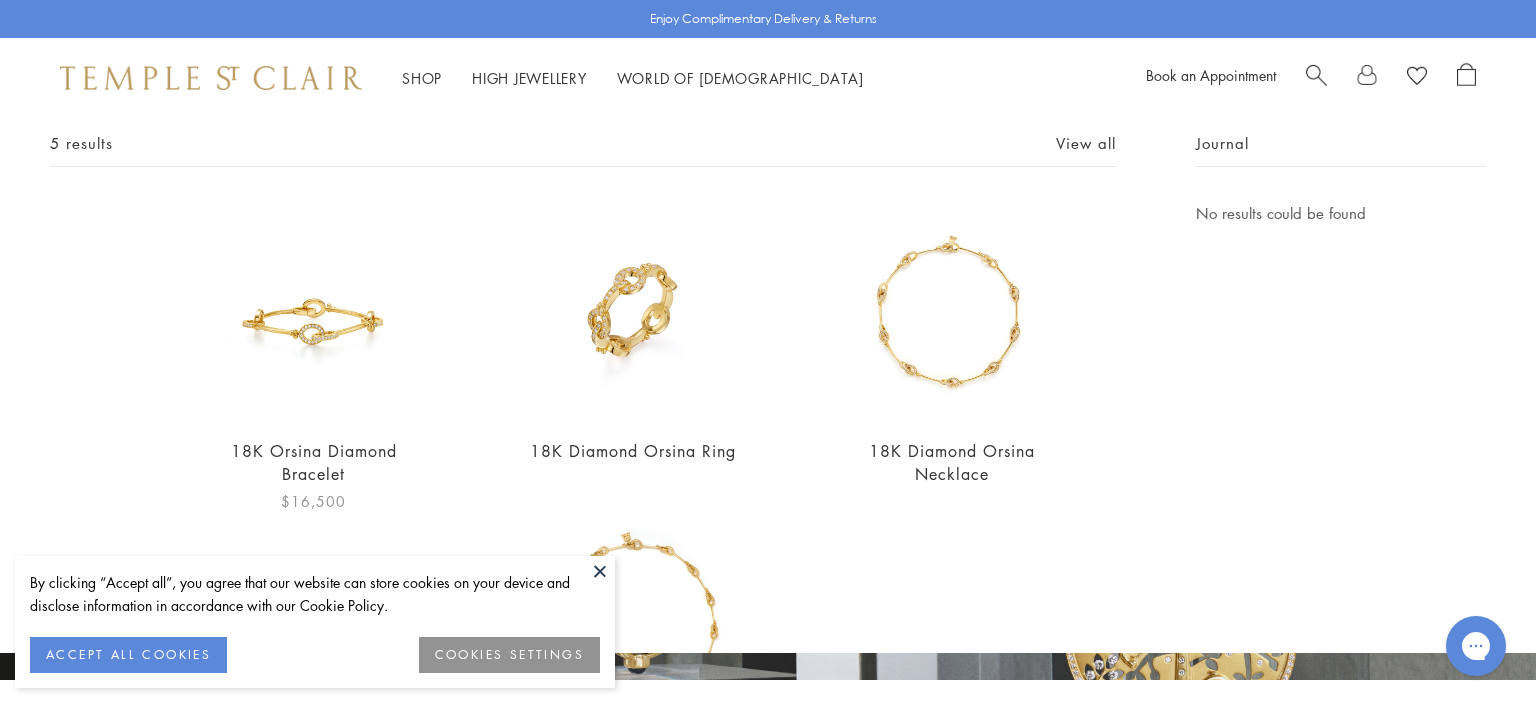 click on "18K Orsina Diamond Bracelet" at bounding box center [314, 462] 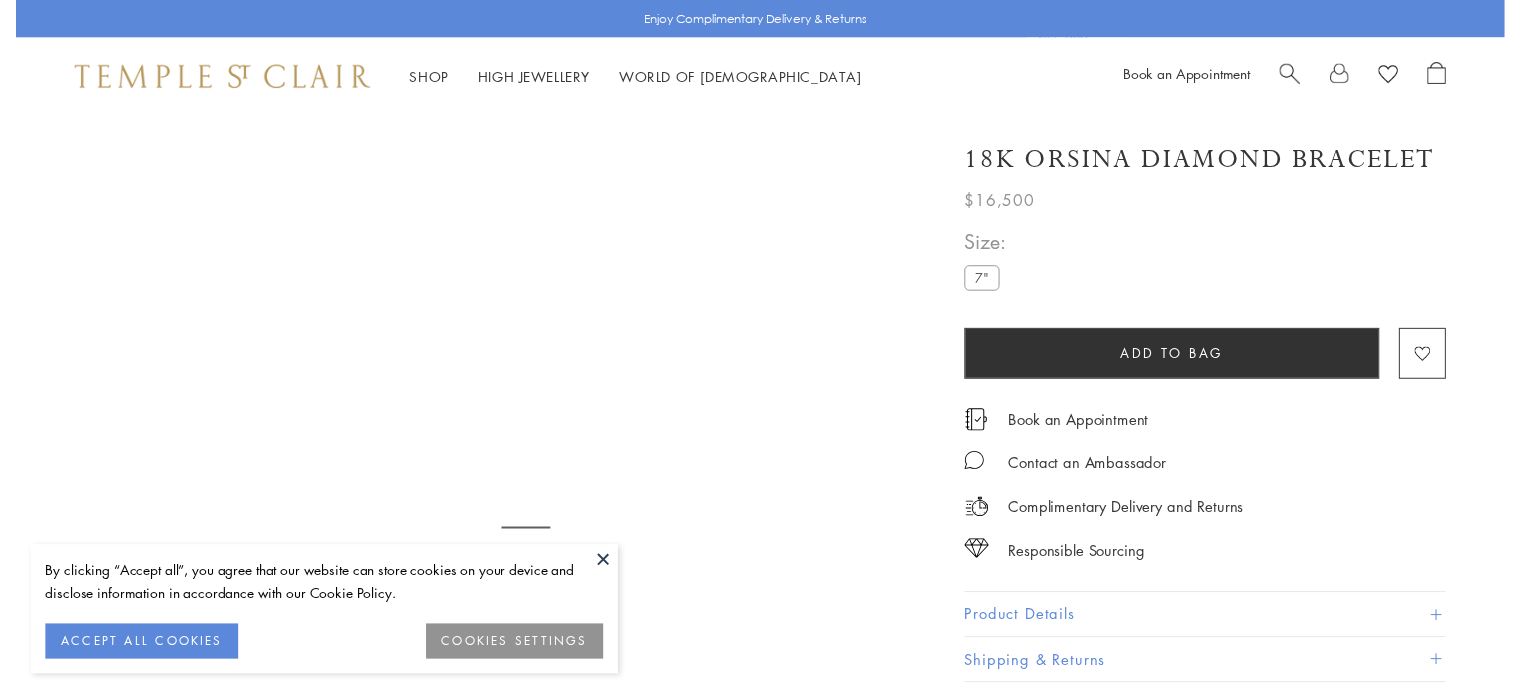 scroll, scrollTop: 0, scrollLeft: 0, axis: both 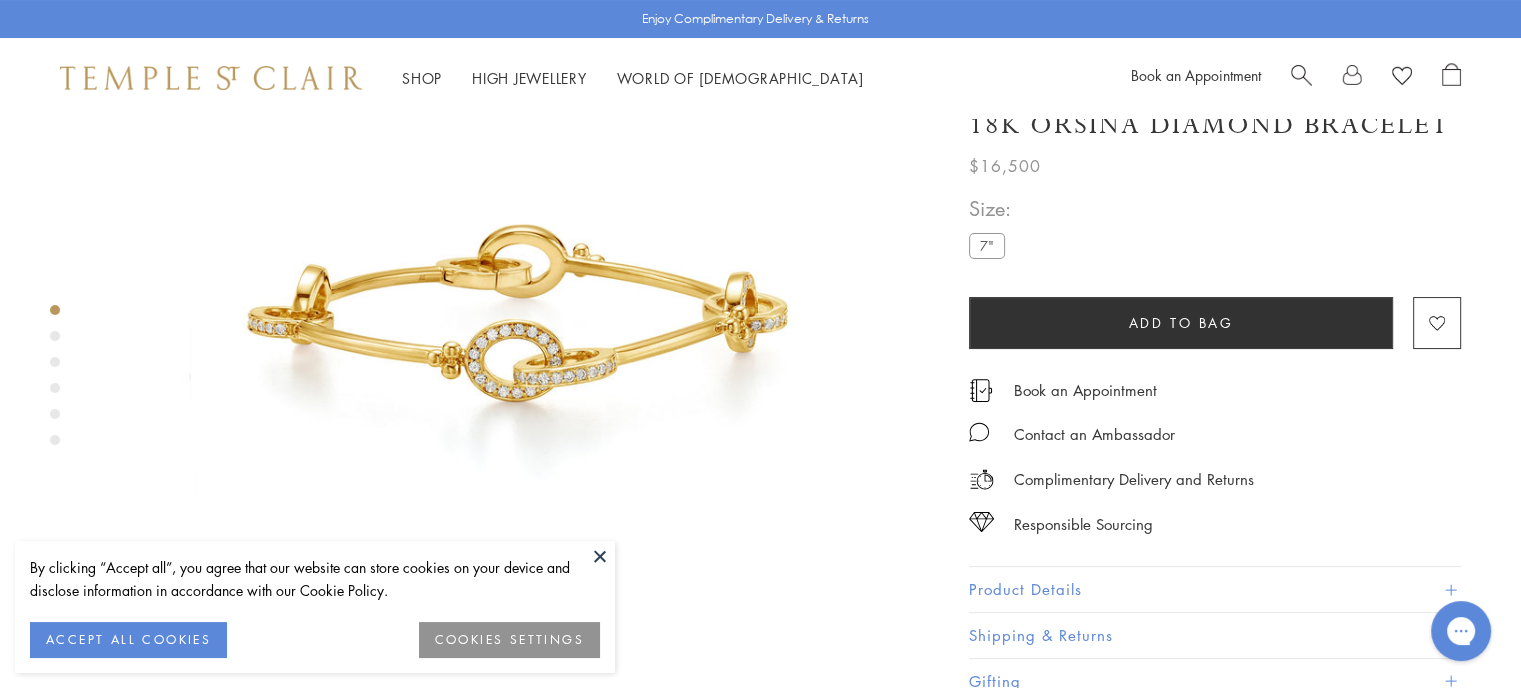 click on "Product Details" at bounding box center (1215, 589) 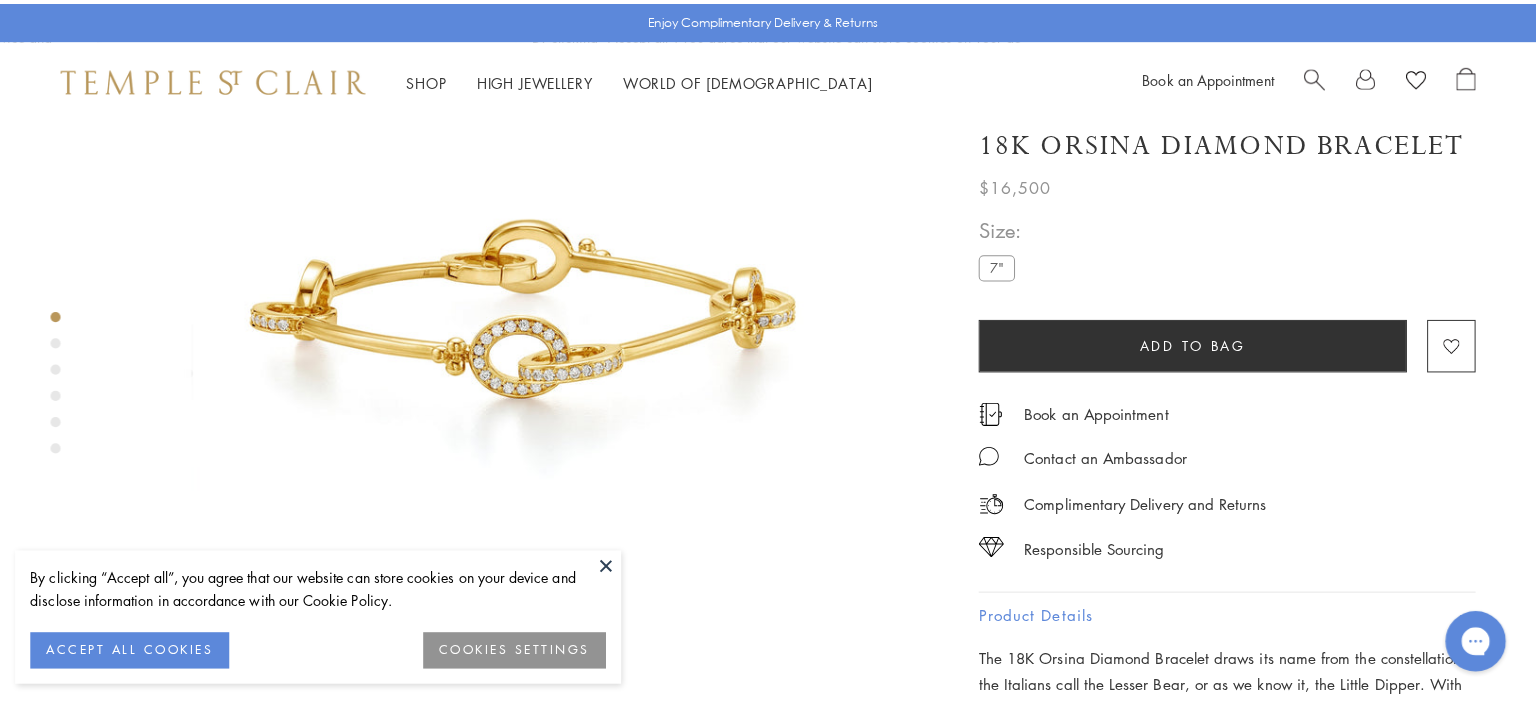 scroll, scrollTop: 66, scrollLeft: 0, axis: vertical 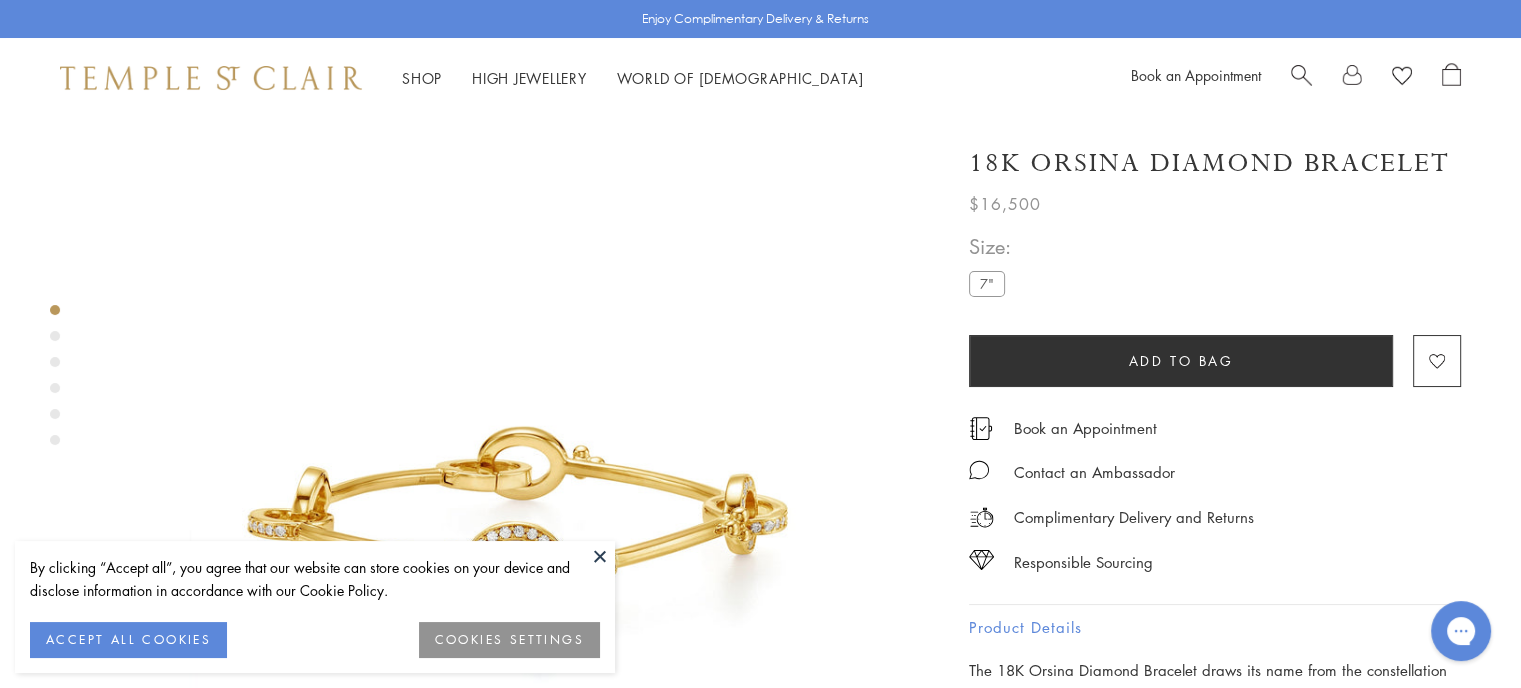 click at bounding box center [1301, 73] 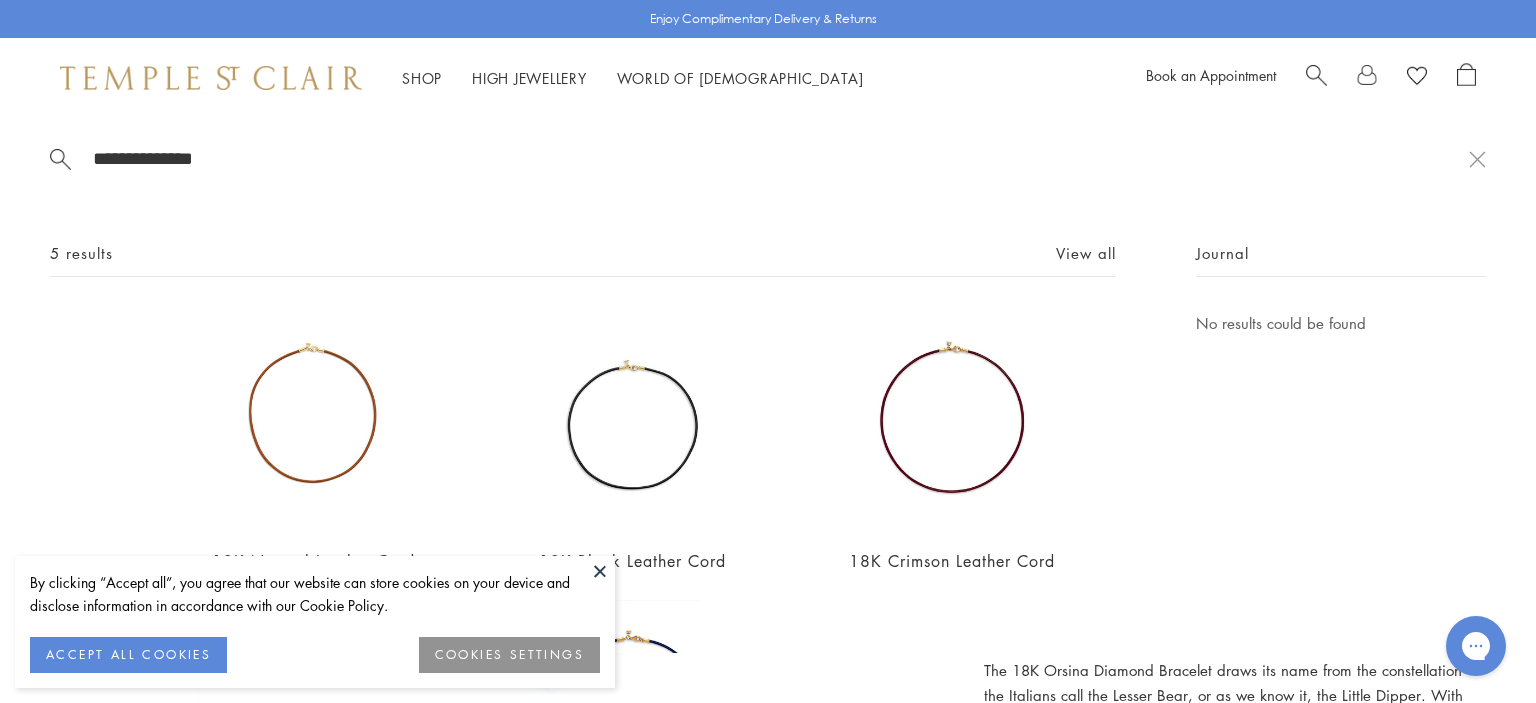 type on "**********" 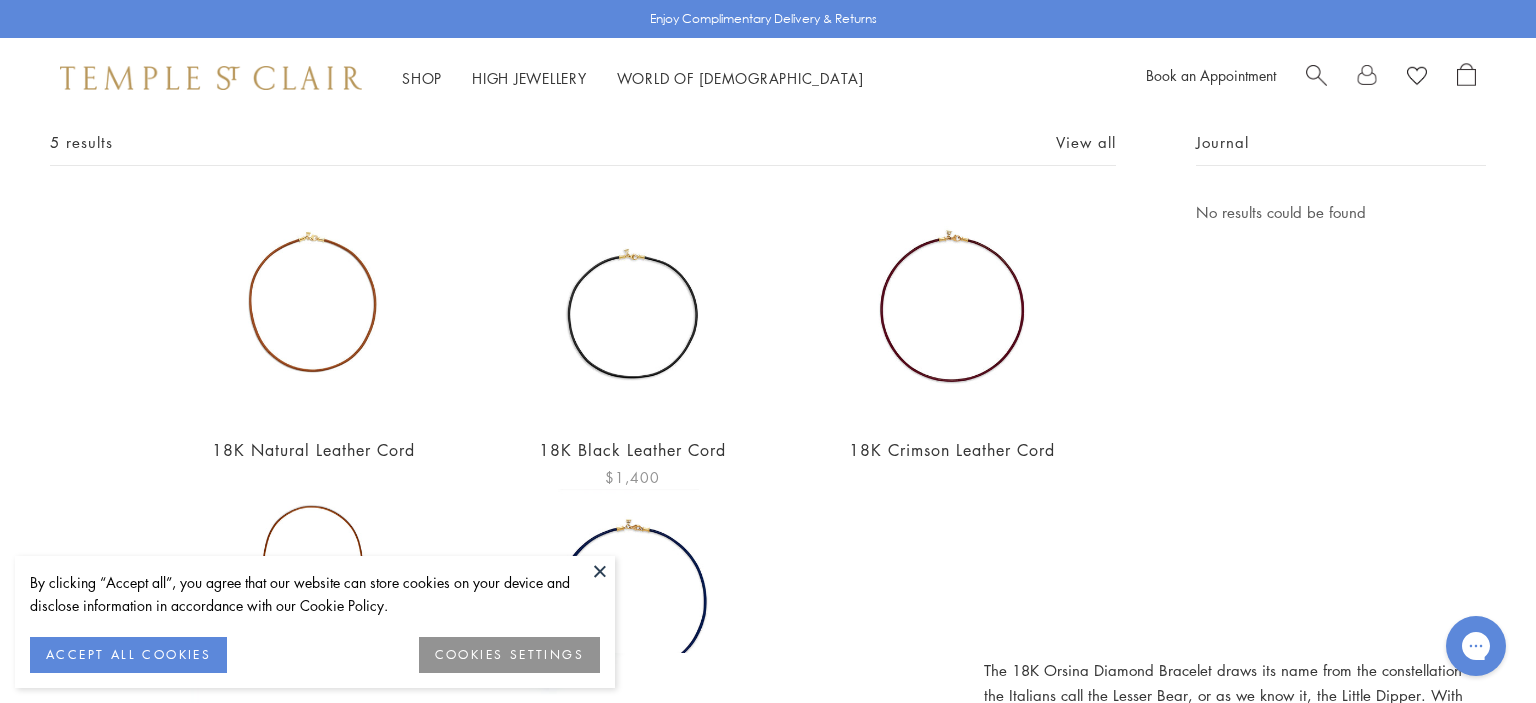 click on "18K Black Leather Cord" at bounding box center [632, 450] 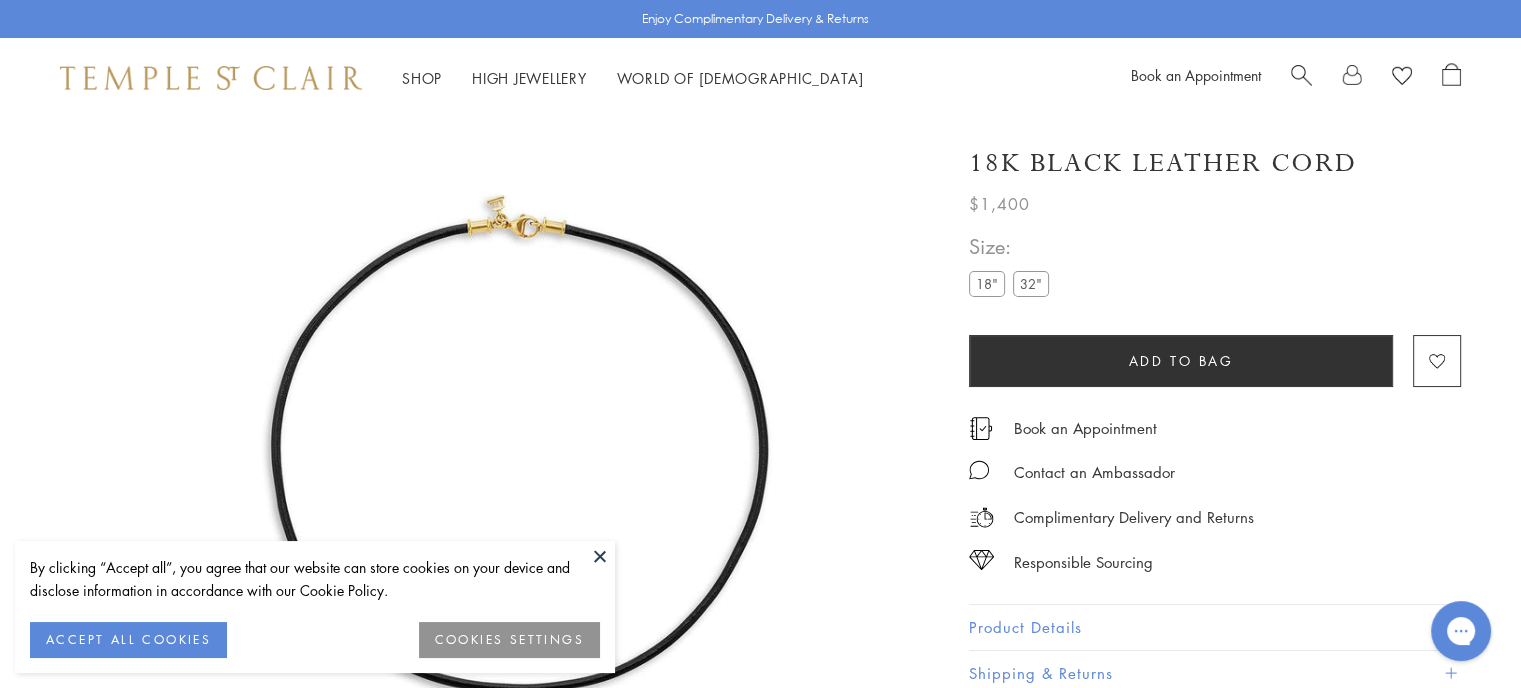 scroll, scrollTop: 0, scrollLeft: 0, axis: both 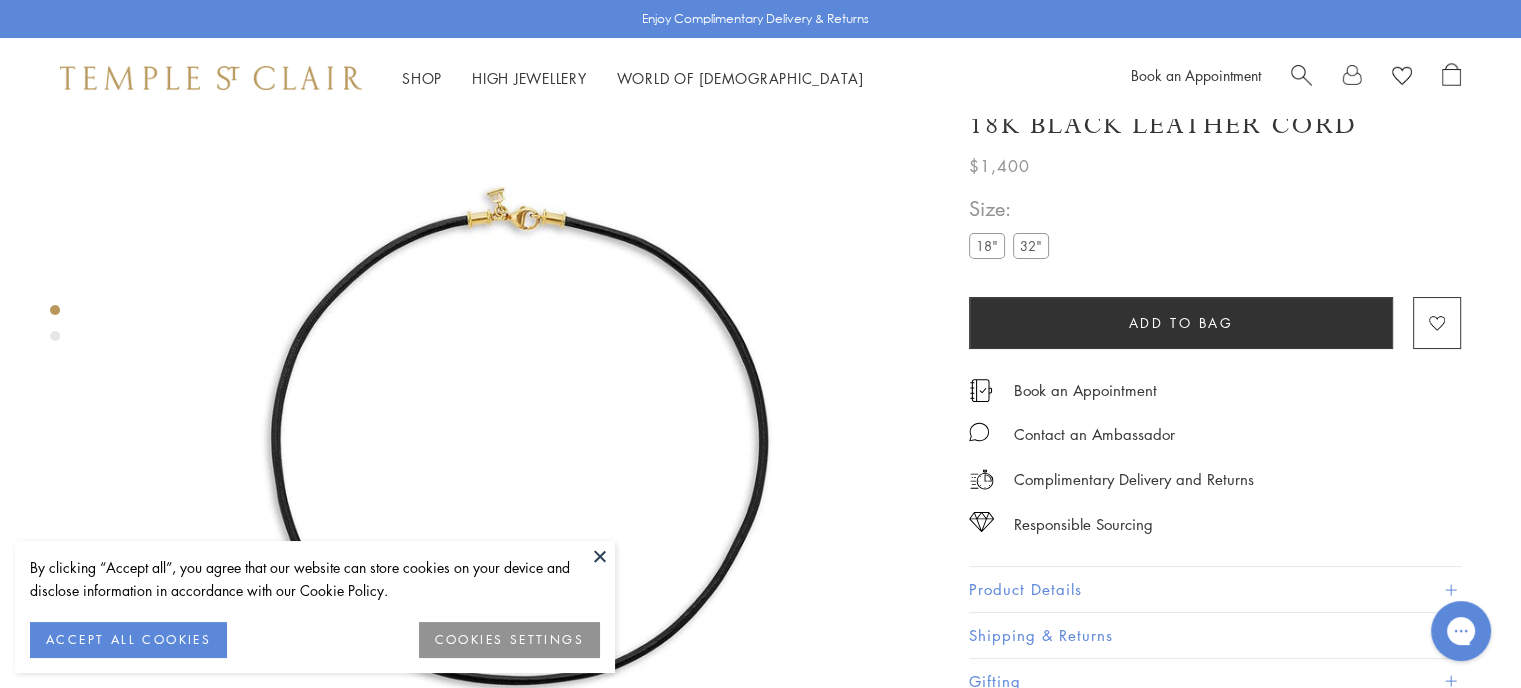 click on "18"" at bounding box center (987, 245) 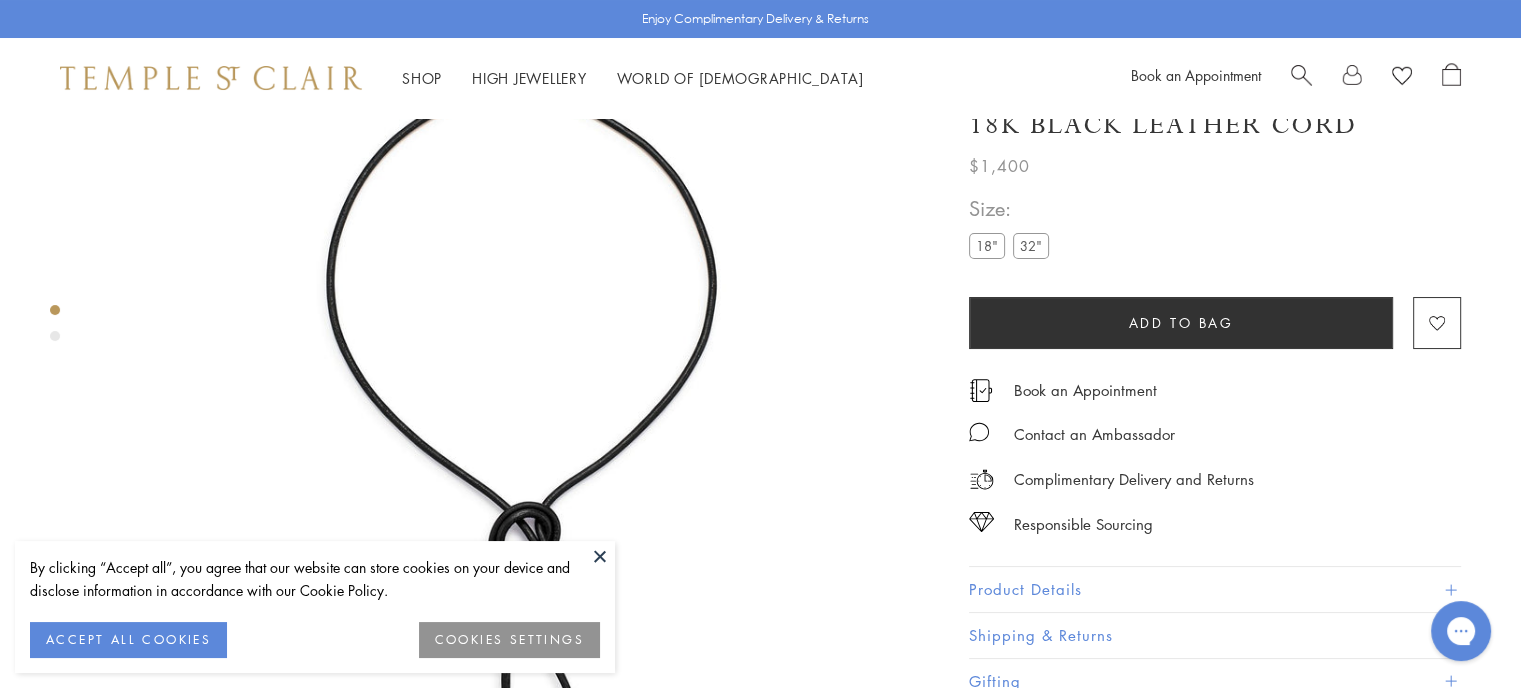 click on "32"" at bounding box center [1031, 245] 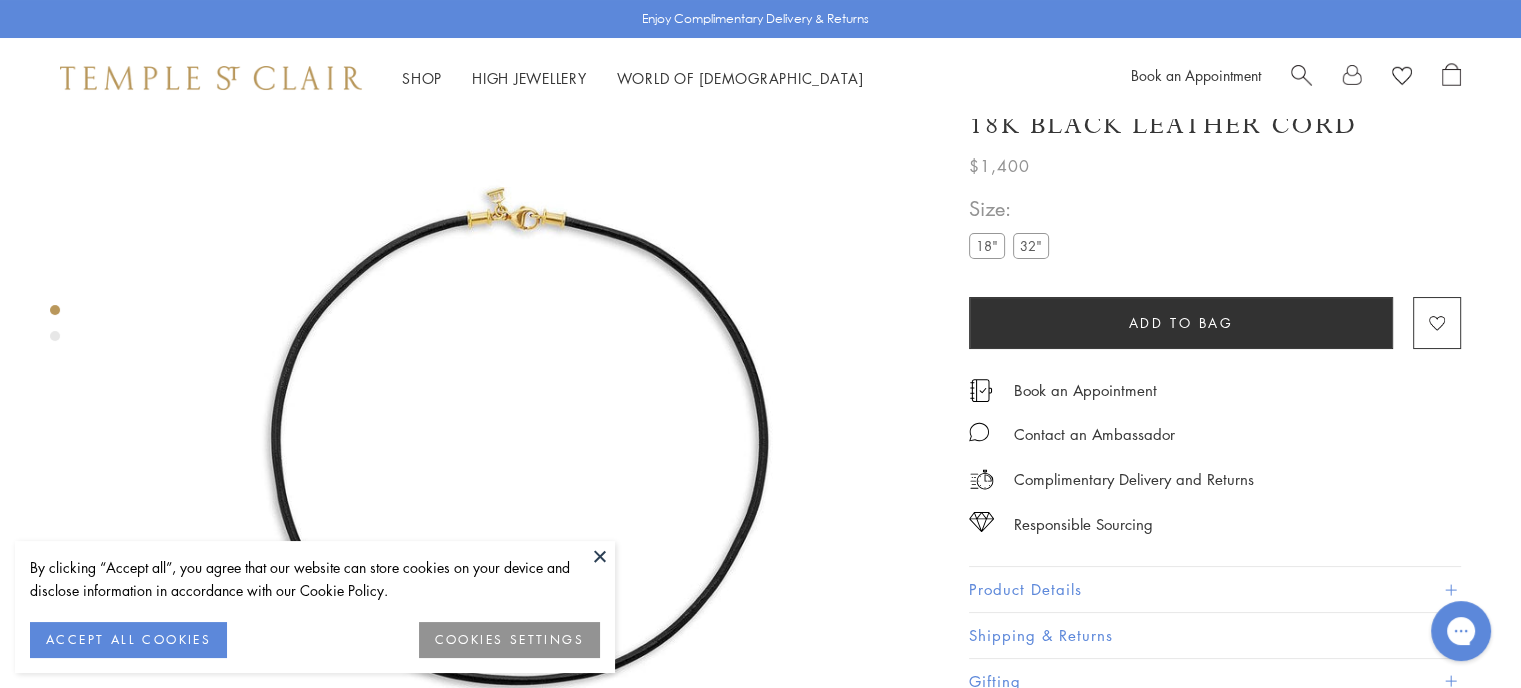 click on "18"" at bounding box center (987, 245) 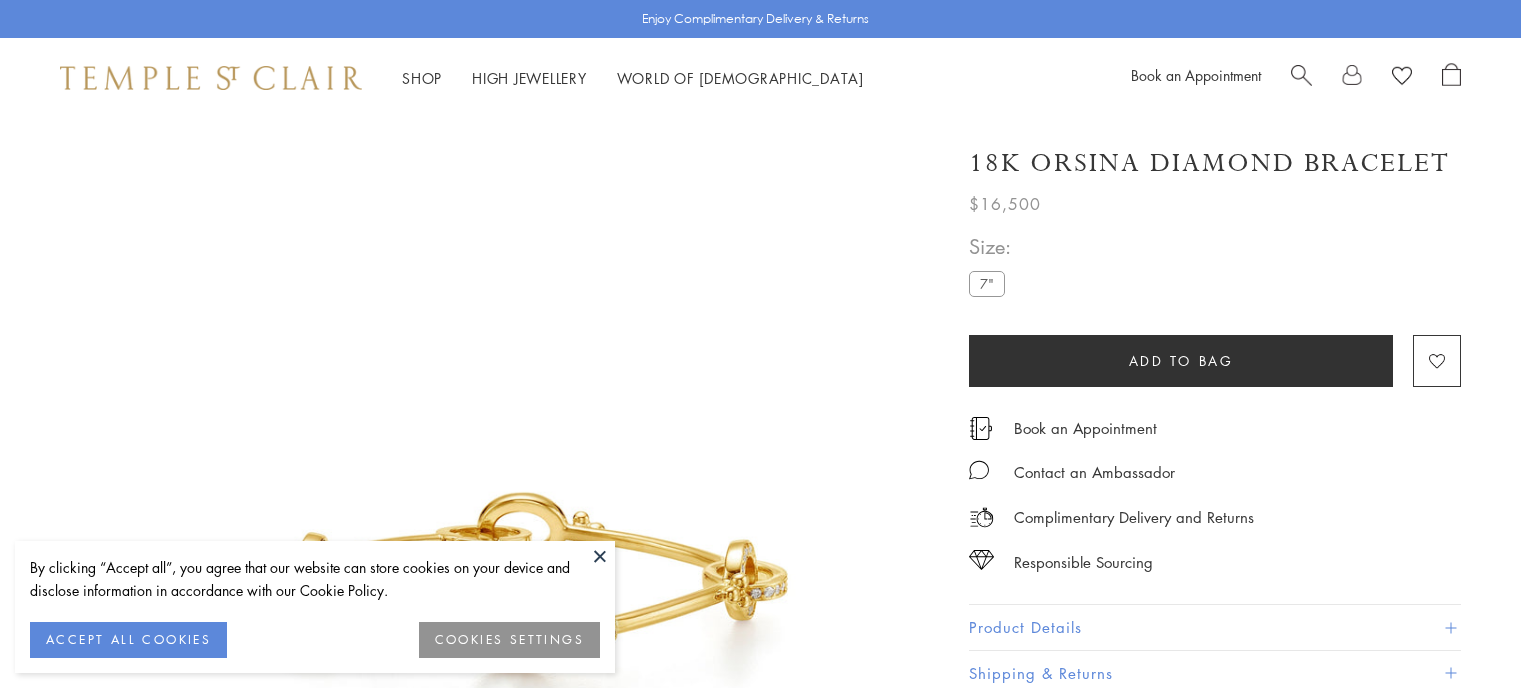 scroll, scrollTop: 66, scrollLeft: 0, axis: vertical 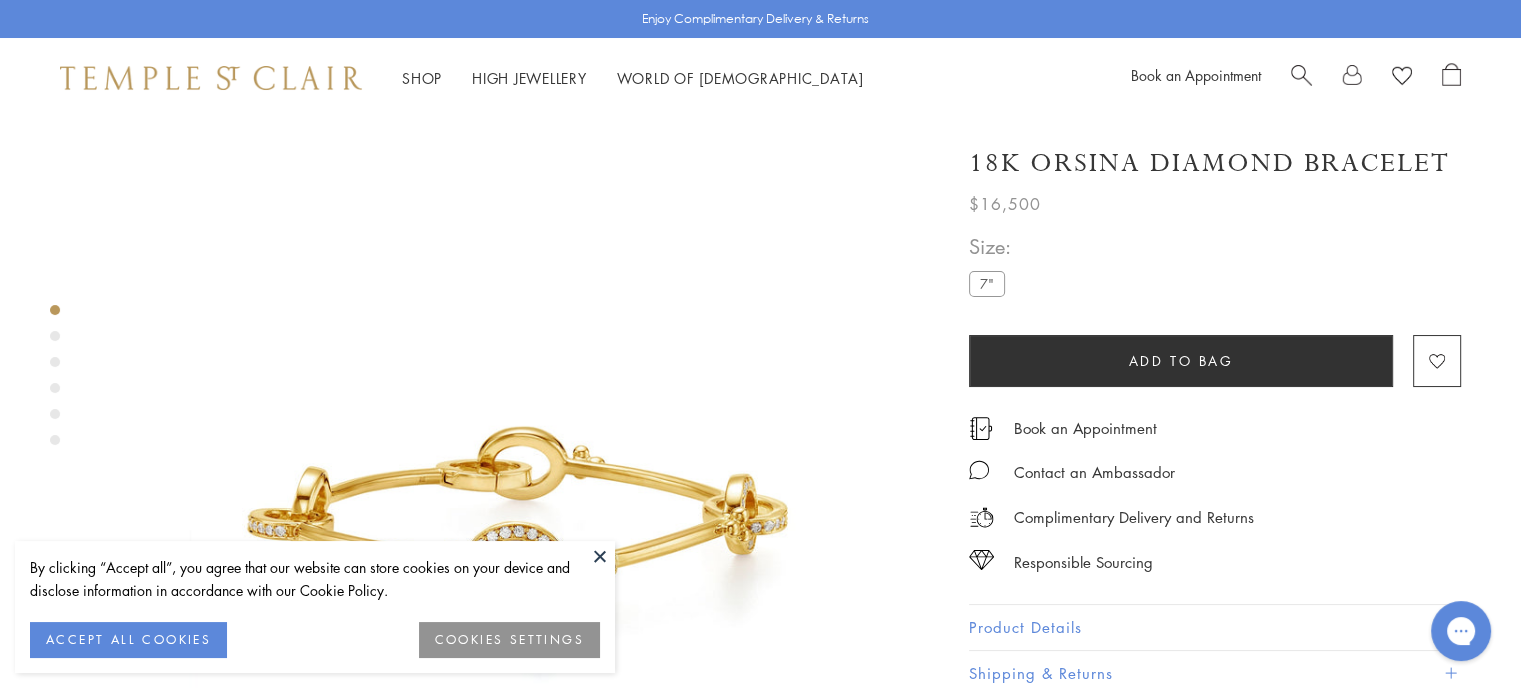 click at bounding box center (1301, 73) 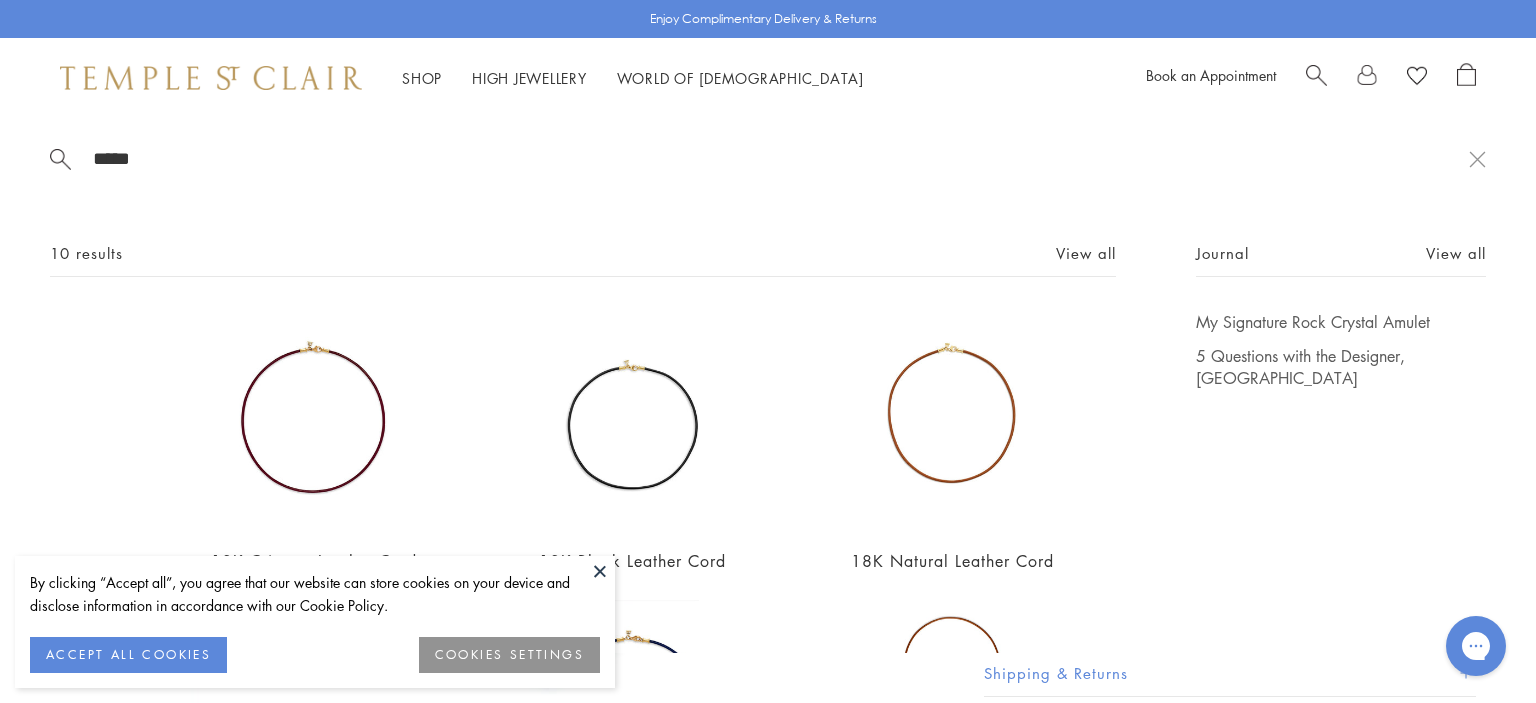 type on "*****" 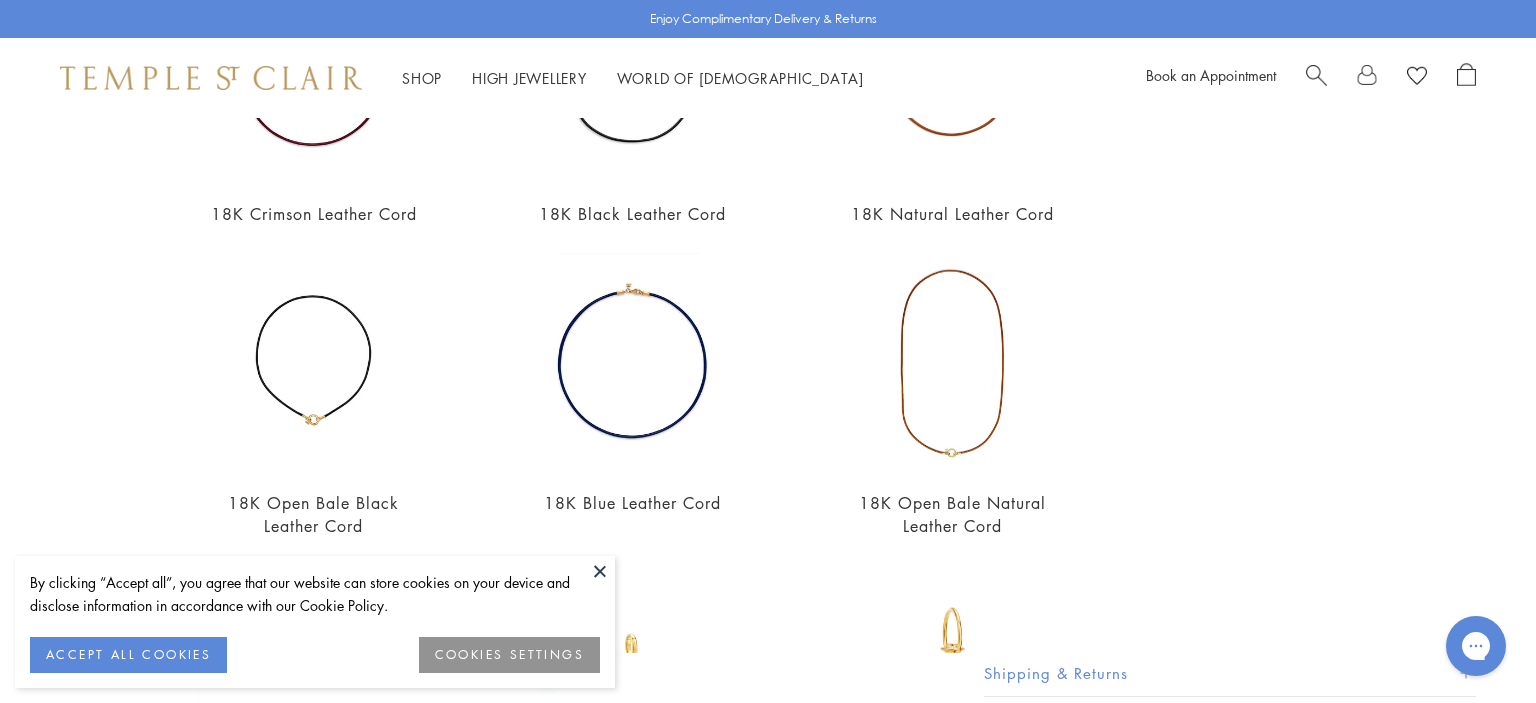 scroll, scrollTop: 366, scrollLeft: 0, axis: vertical 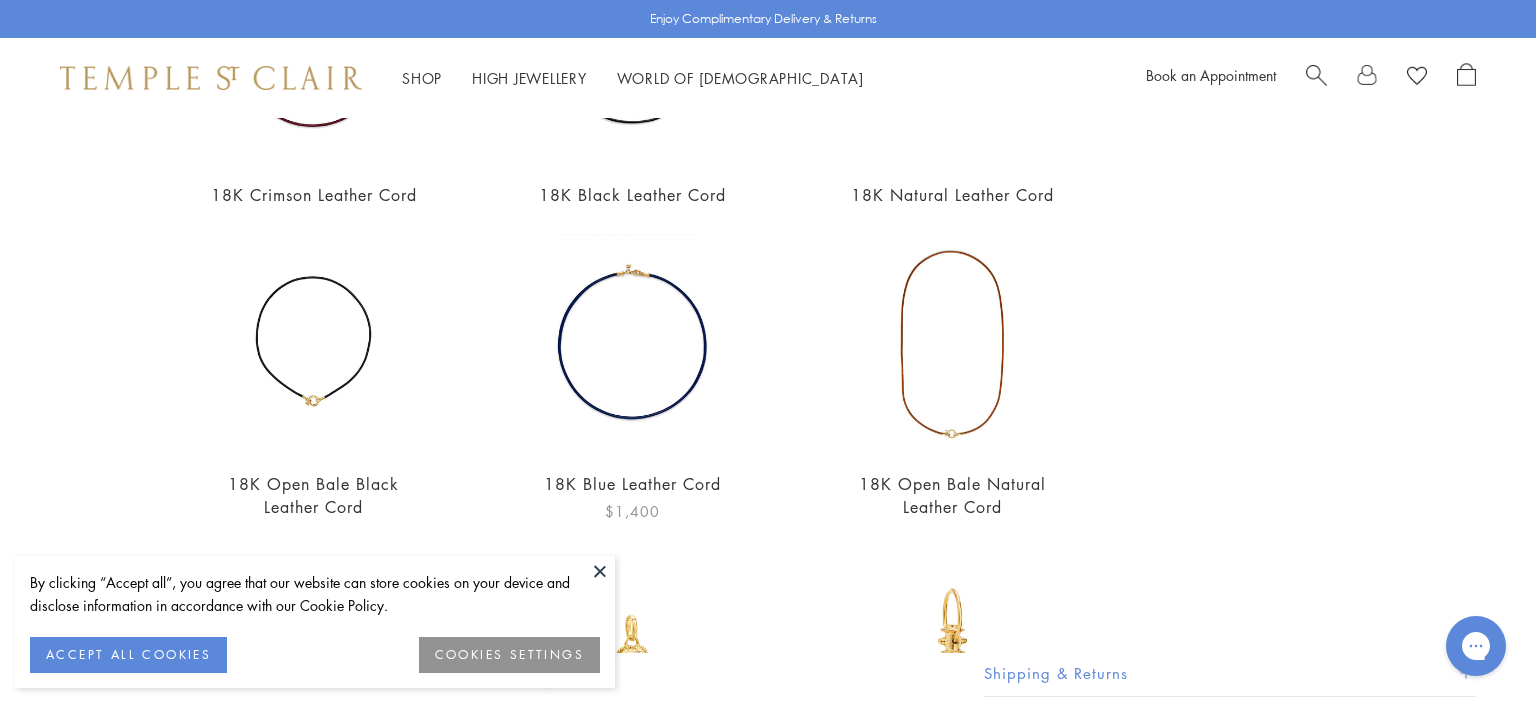 click on "18K Blue Leather Cord" at bounding box center [632, 484] 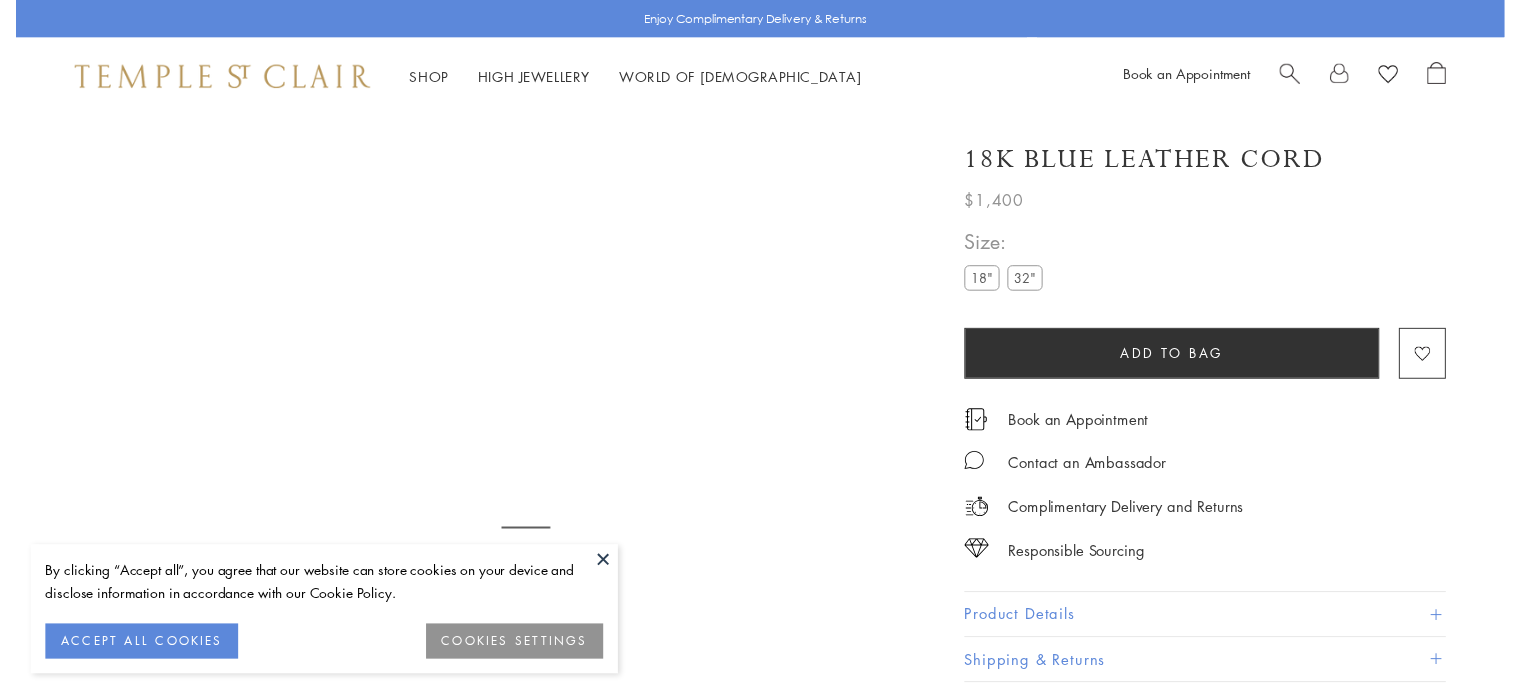 scroll, scrollTop: 74, scrollLeft: 0, axis: vertical 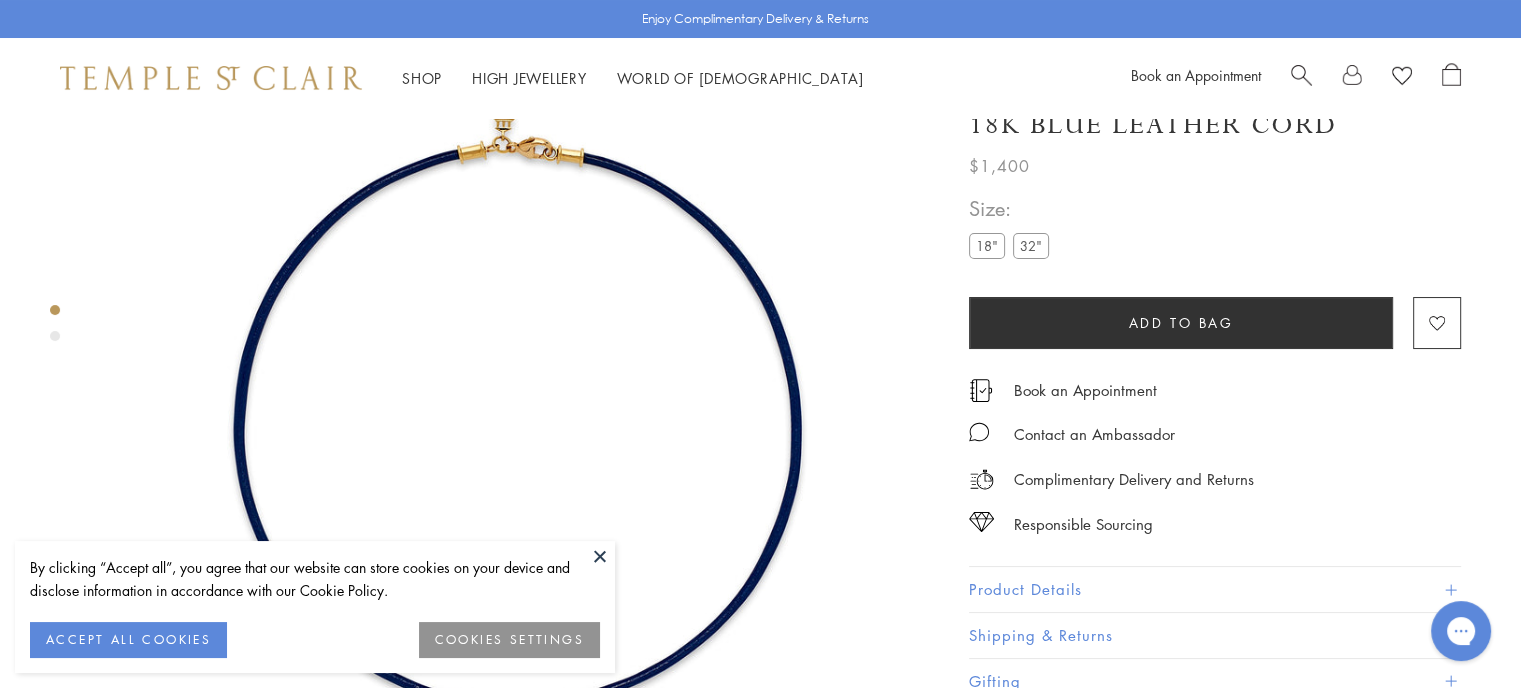 click on "32"" at bounding box center (1031, 245) 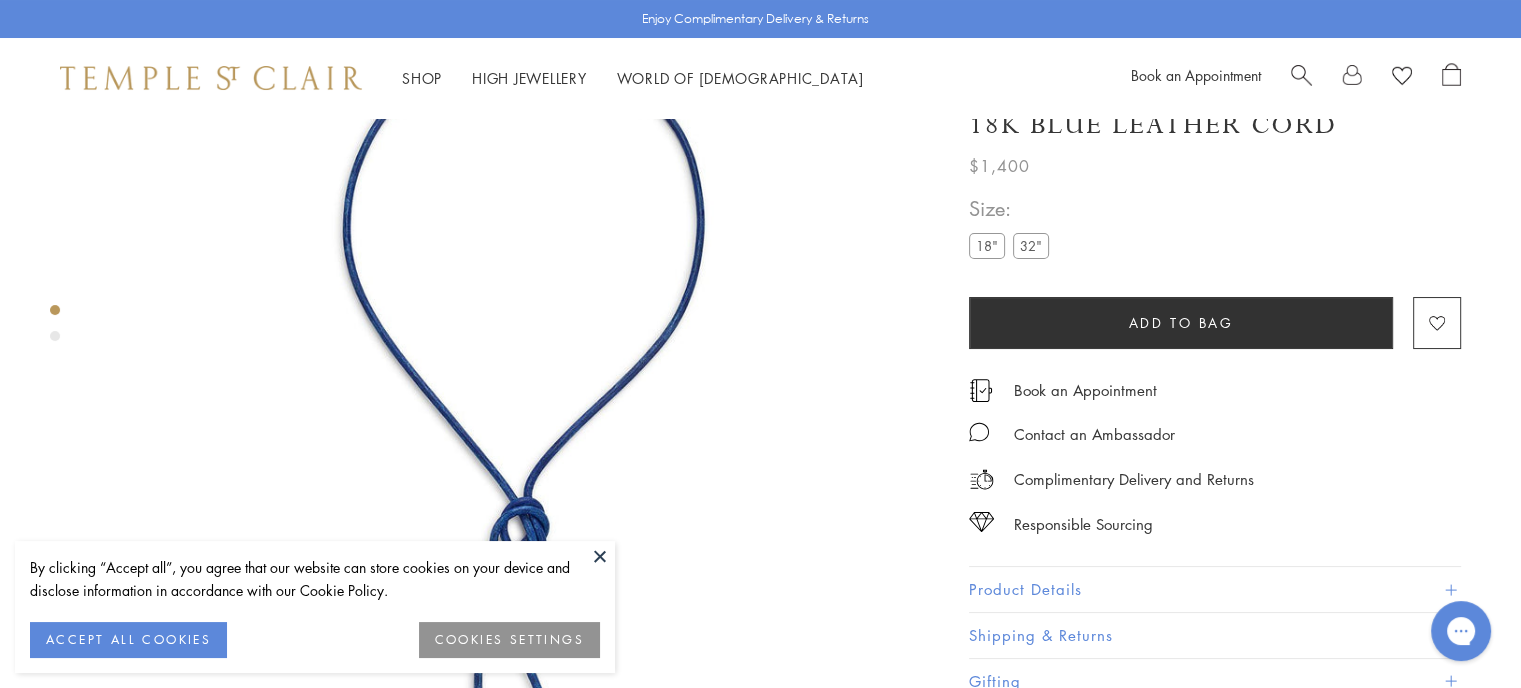 click on "32"" at bounding box center [1031, 245] 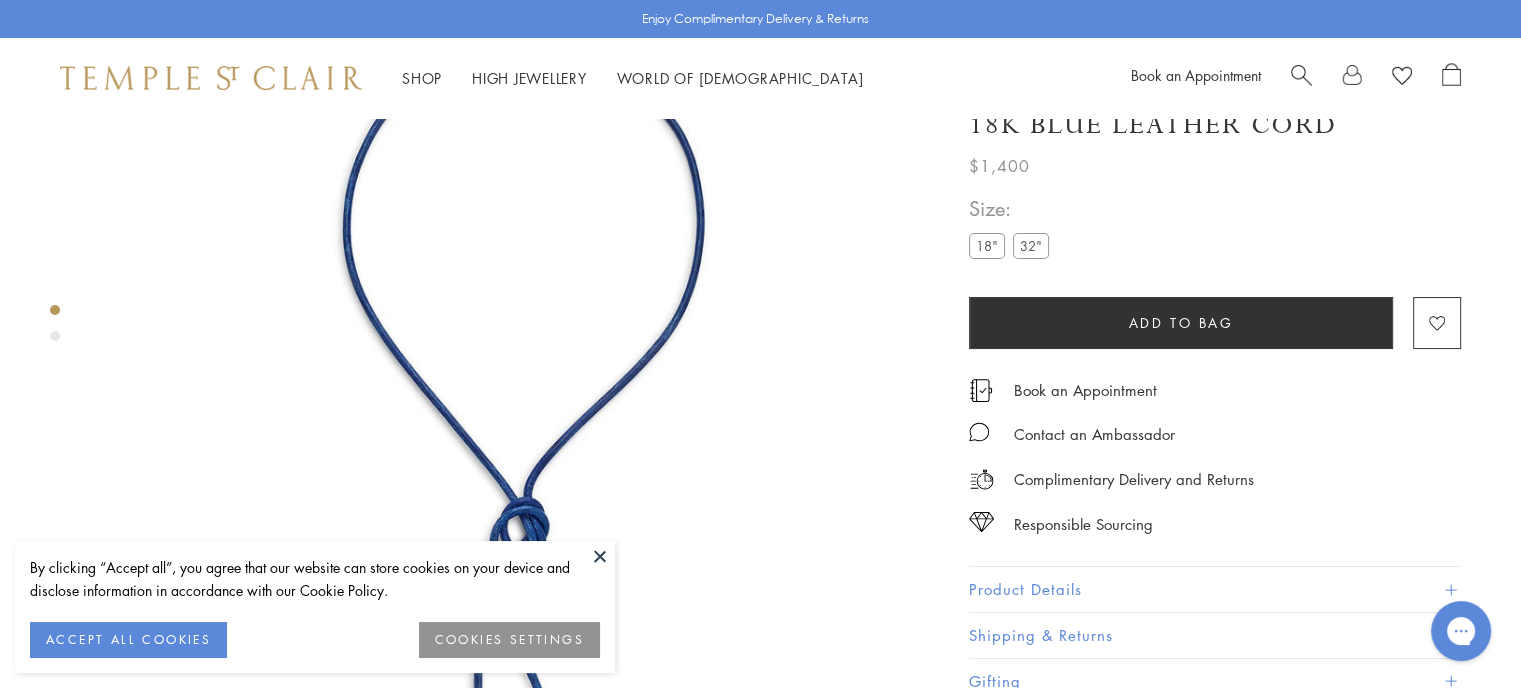click on "18"" at bounding box center (987, 245) 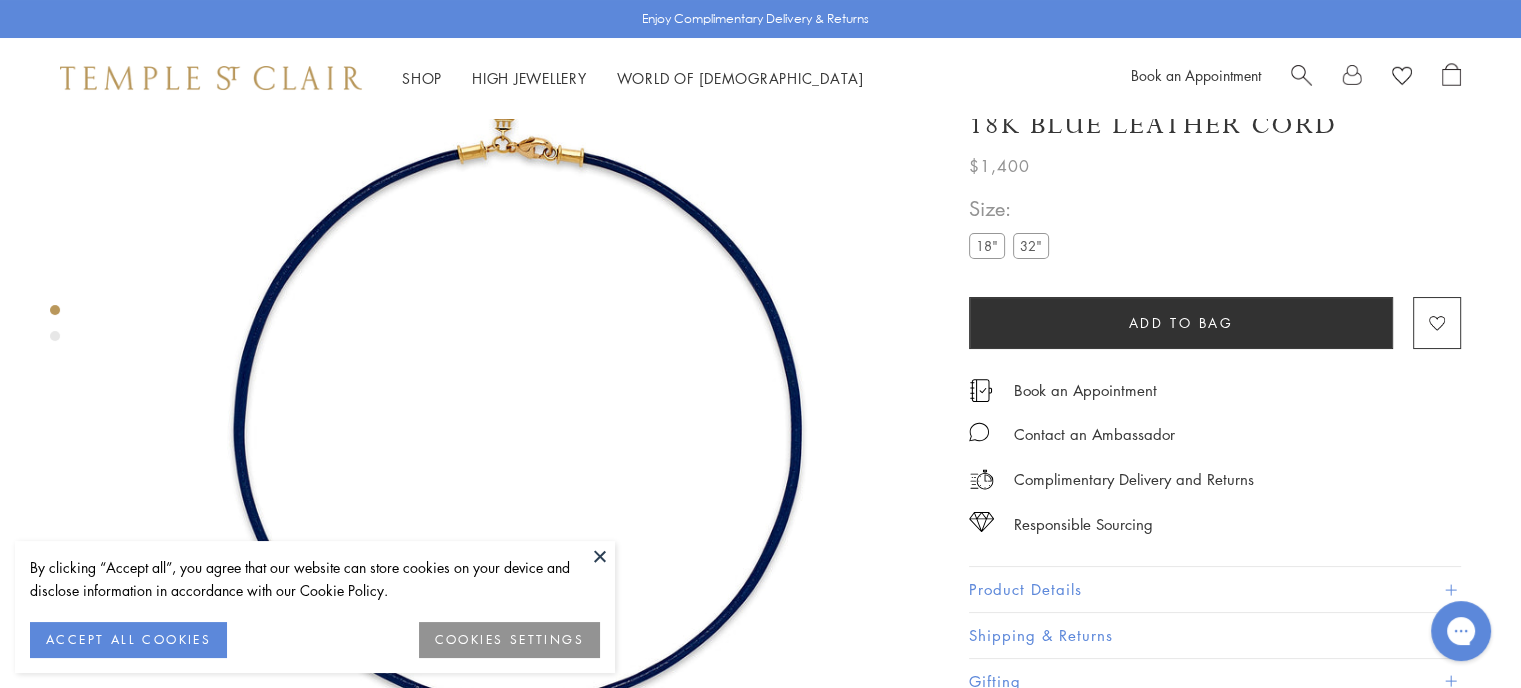 click at bounding box center [1301, 73] 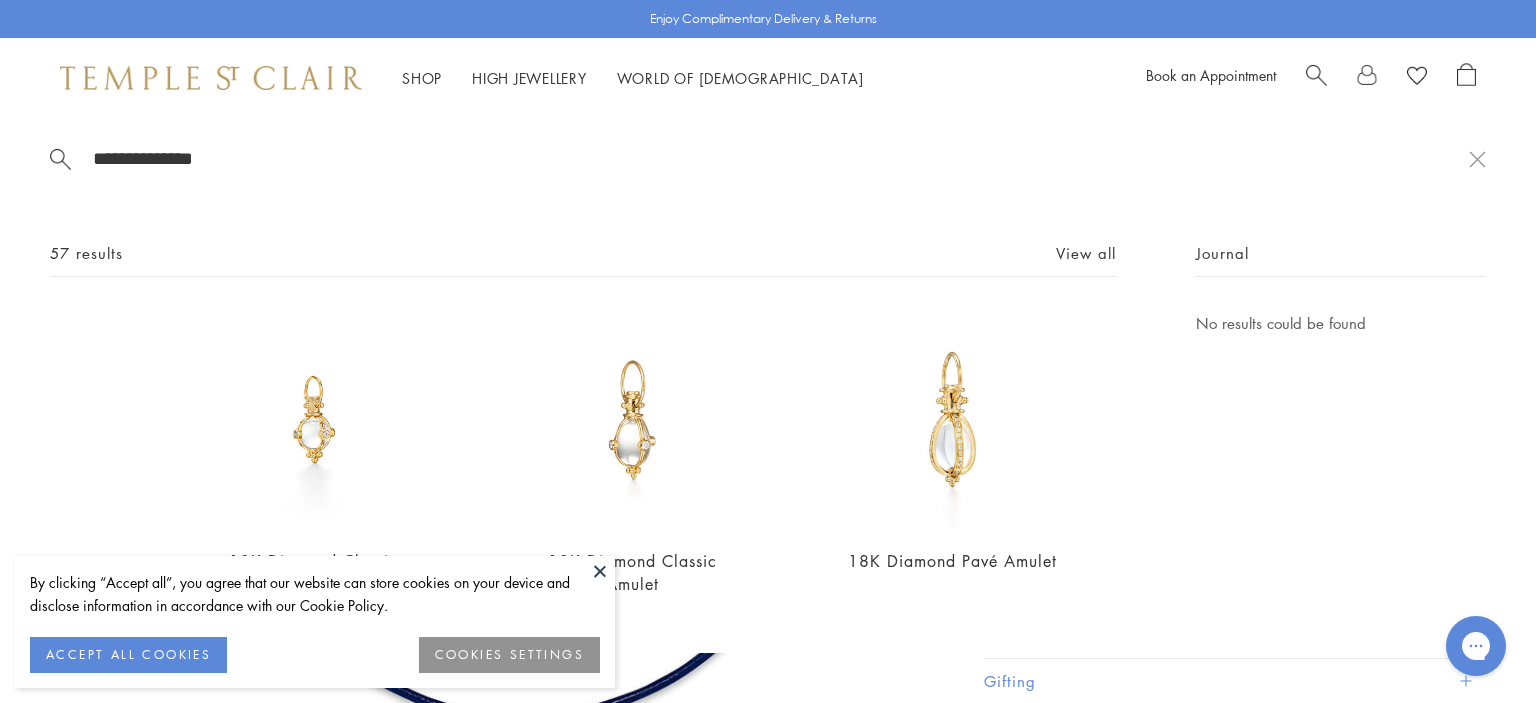 click at bounding box center [1316, 73] 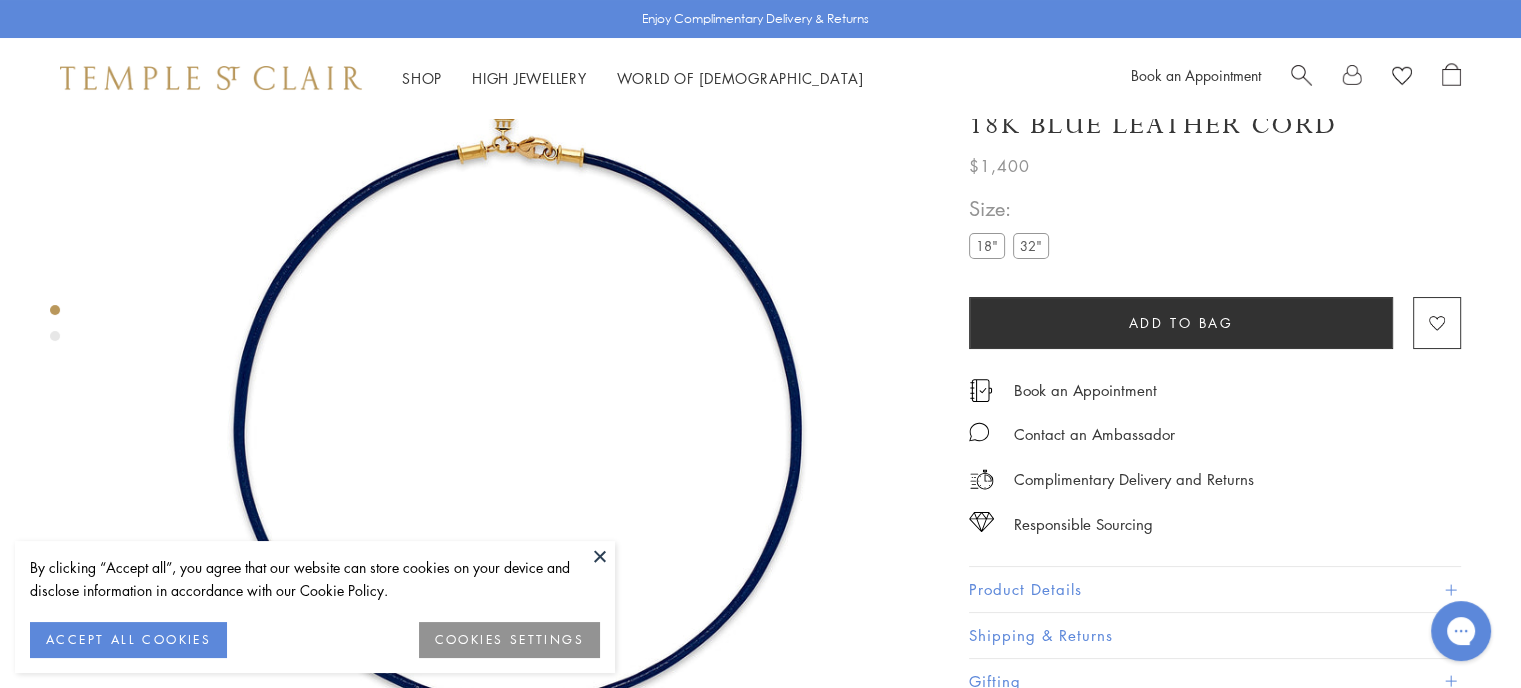 click at bounding box center [1301, 73] 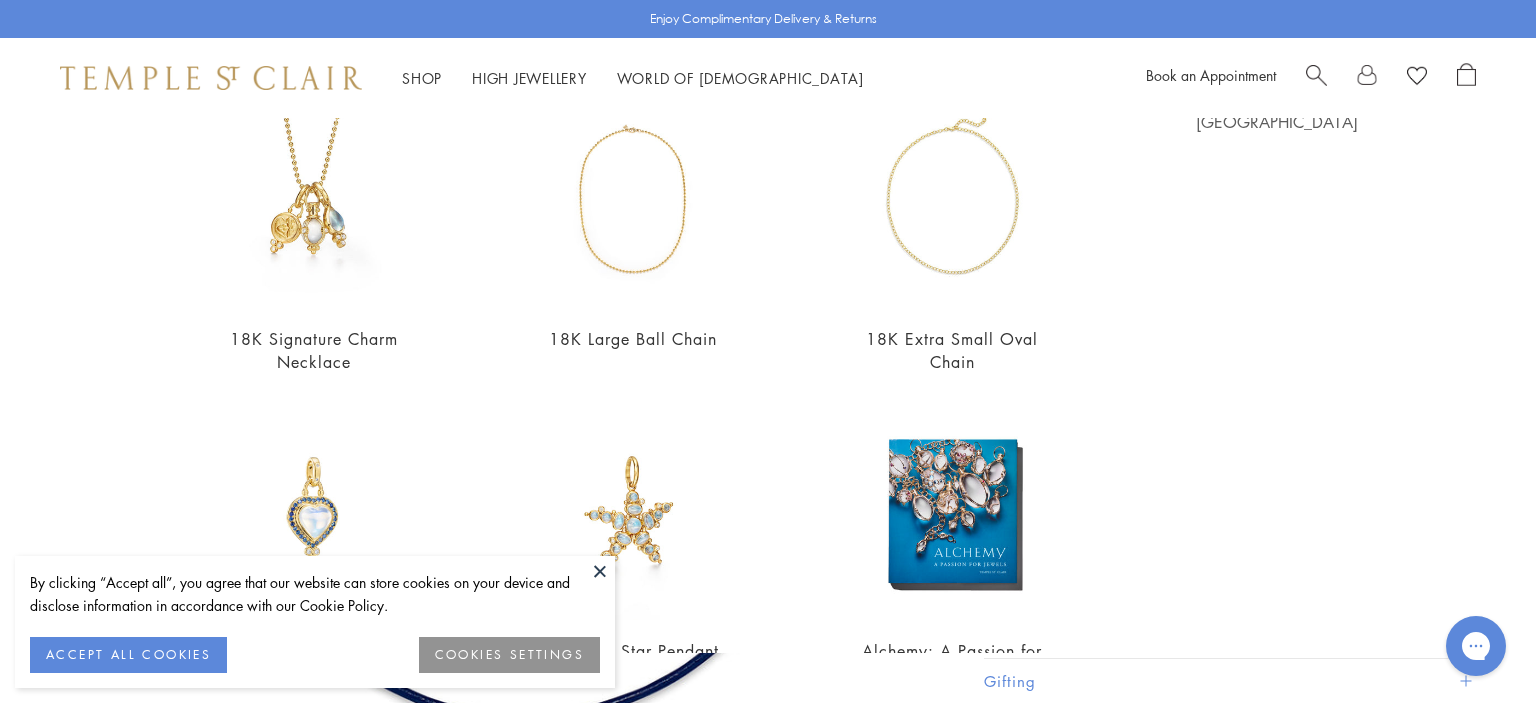 scroll, scrollTop: 0, scrollLeft: 0, axis: both 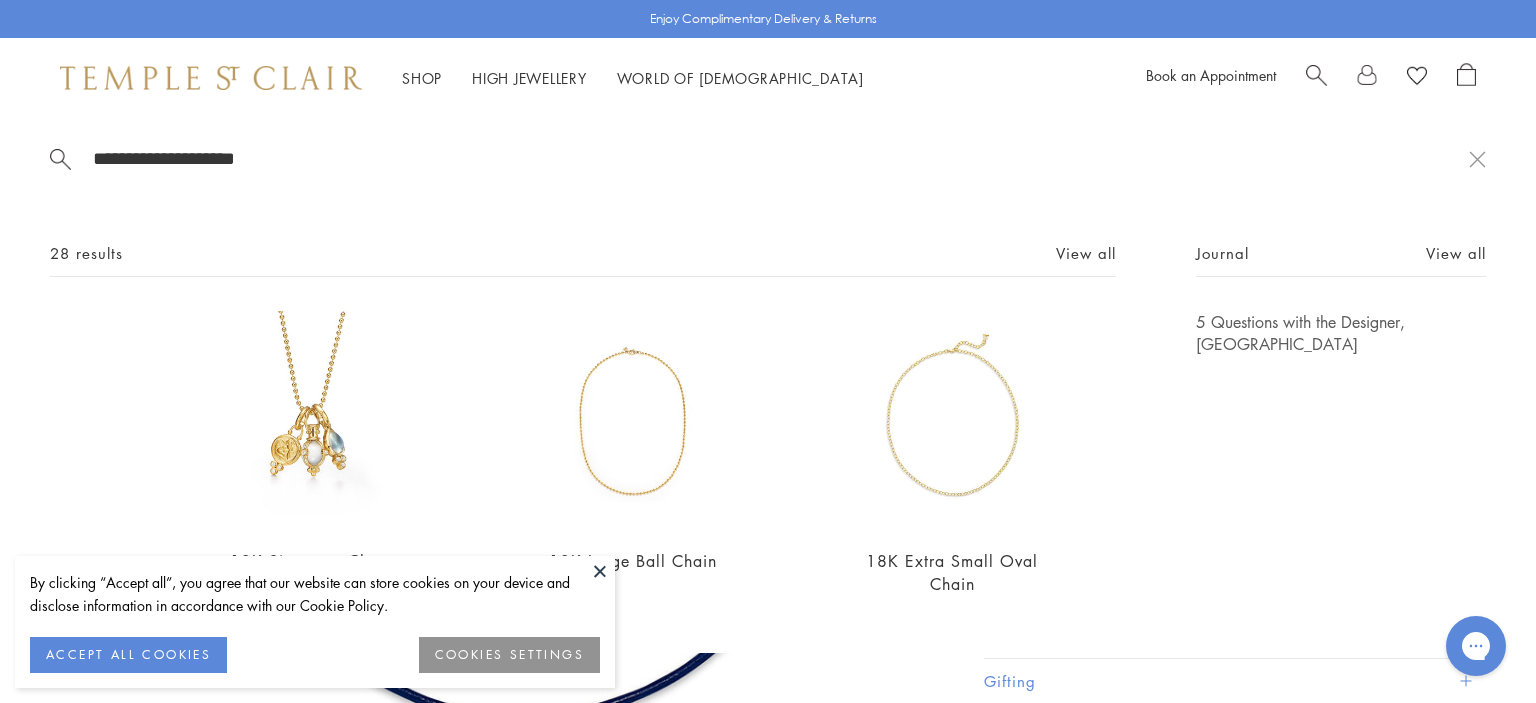 click at bounding box center (1316, 73) 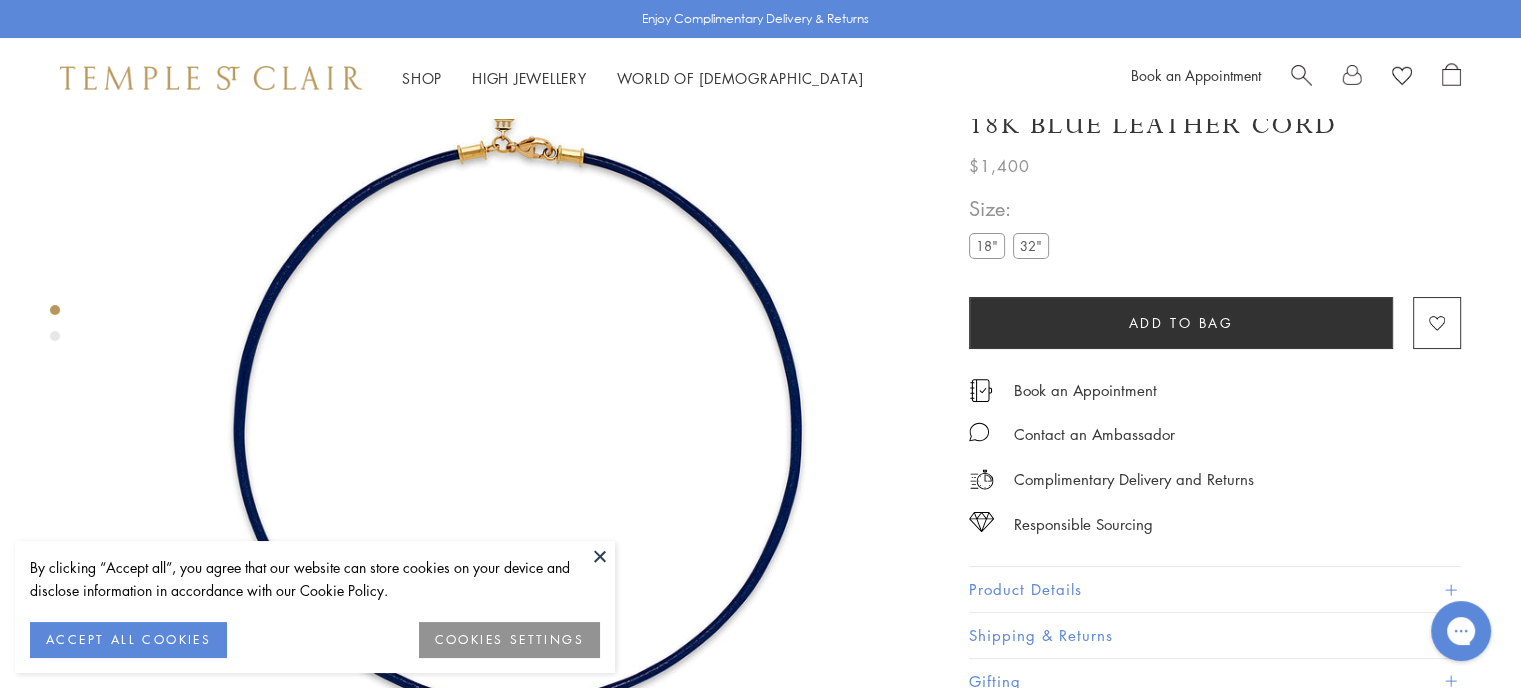 click at bounding box center (1301, 73) 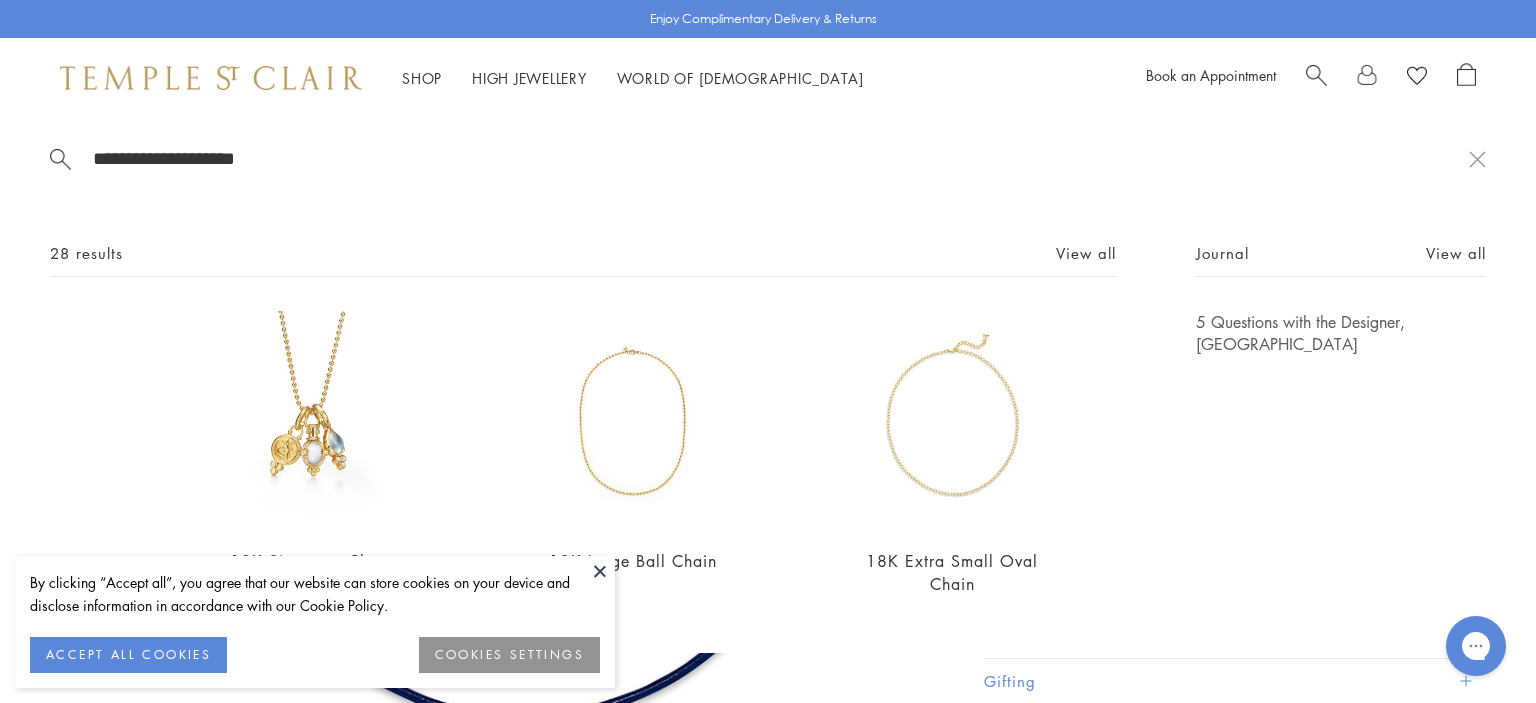 drag, startPoint x: 245, startPoint y: 163, endPoint x: 0, endPoint y: 153, distance: 245.204 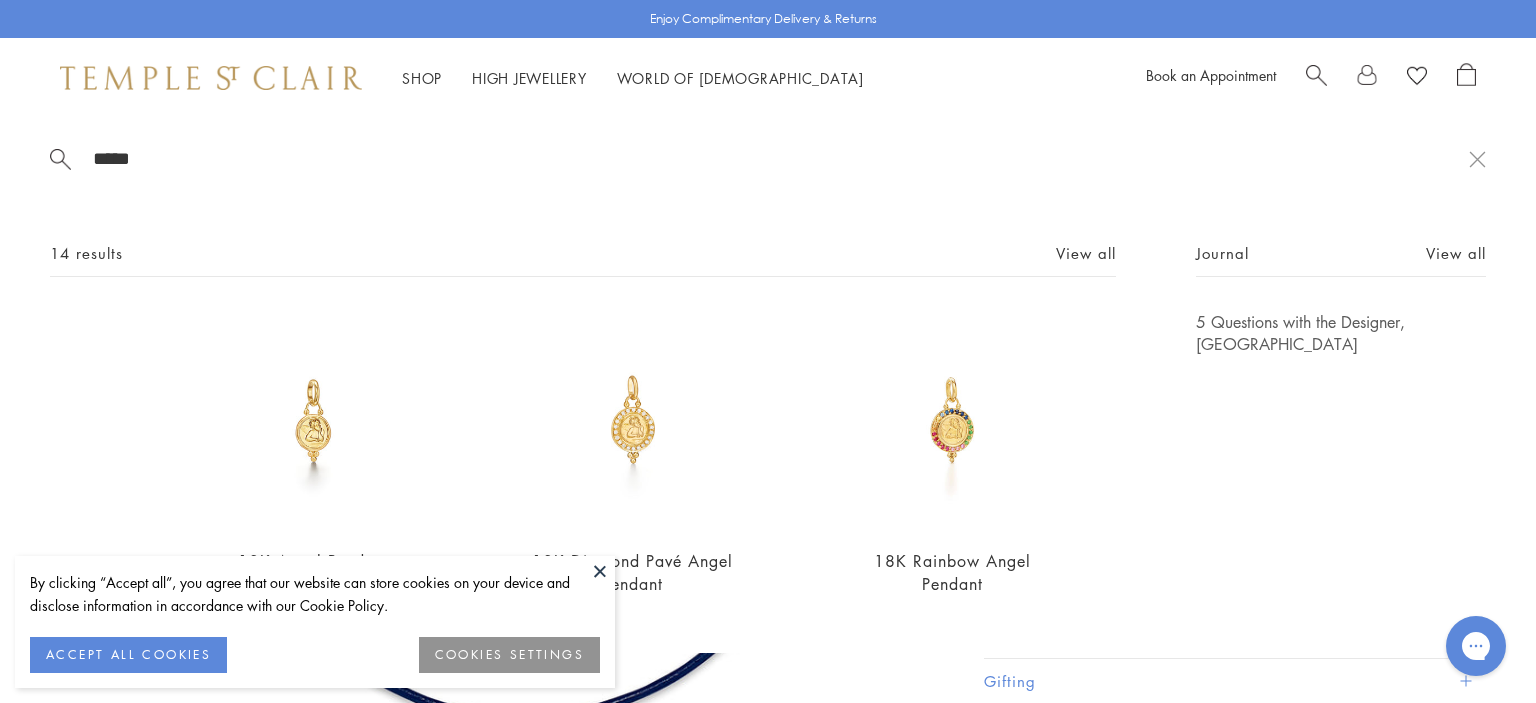 type on "*****" 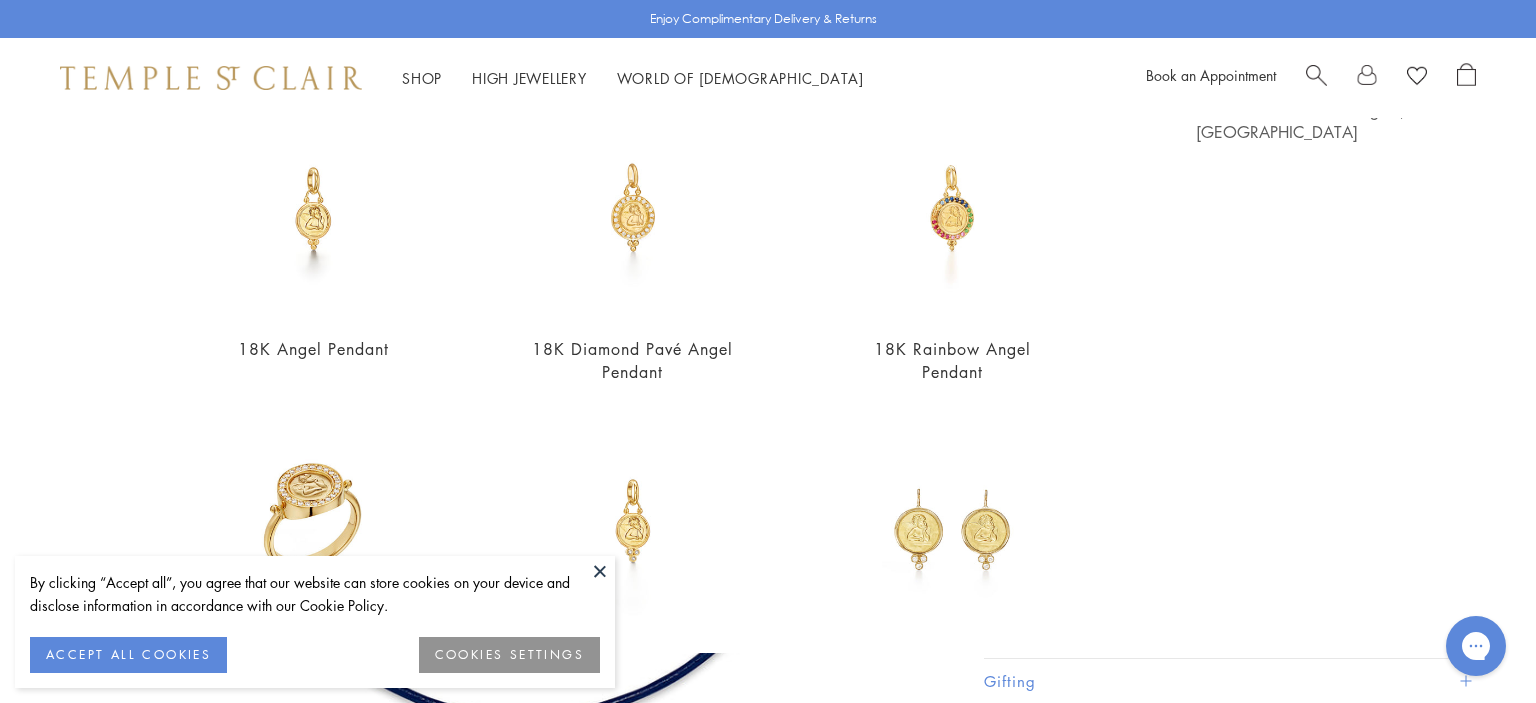 scroll, scrollTop: 210, scrollLeft: 0, axis: vertical 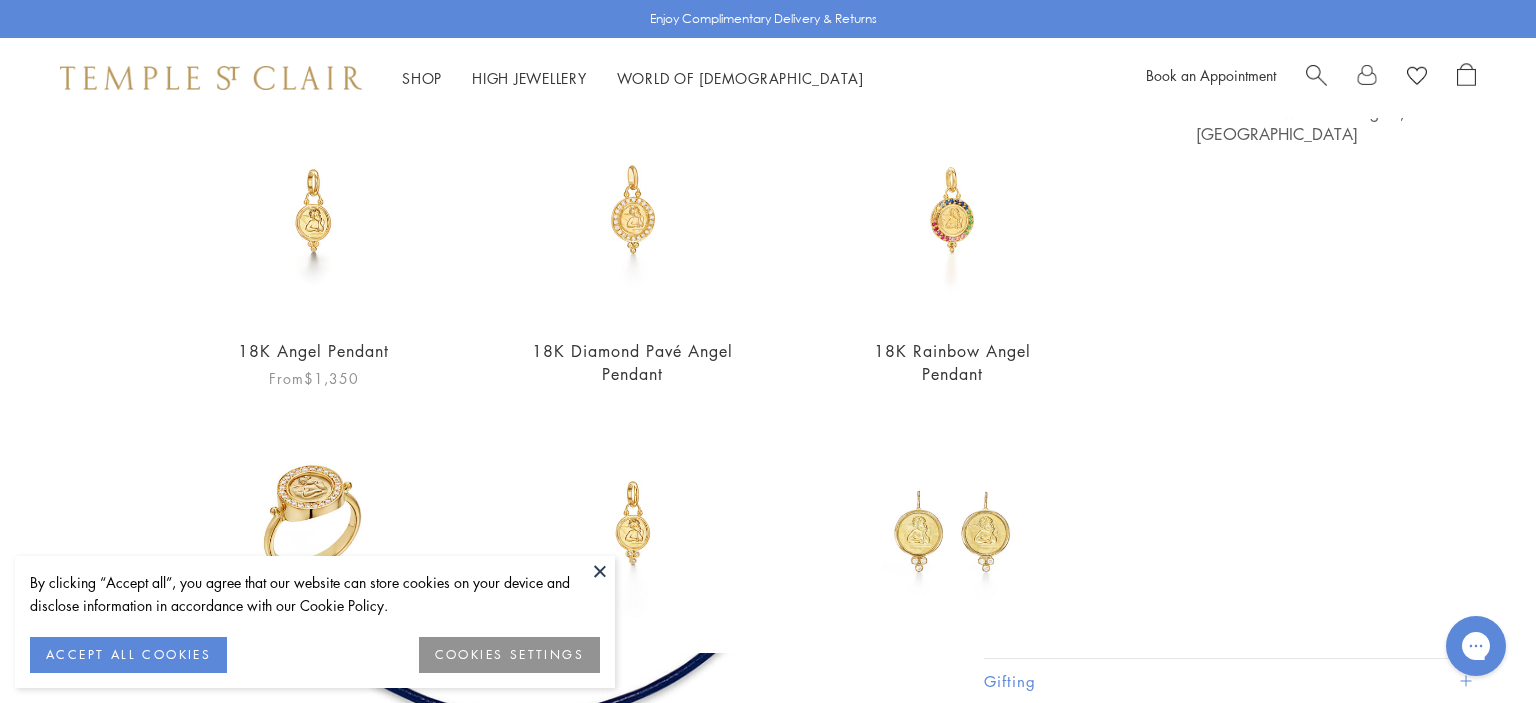 click on "18K Angel Pendant" at bounding box center [313, 351] 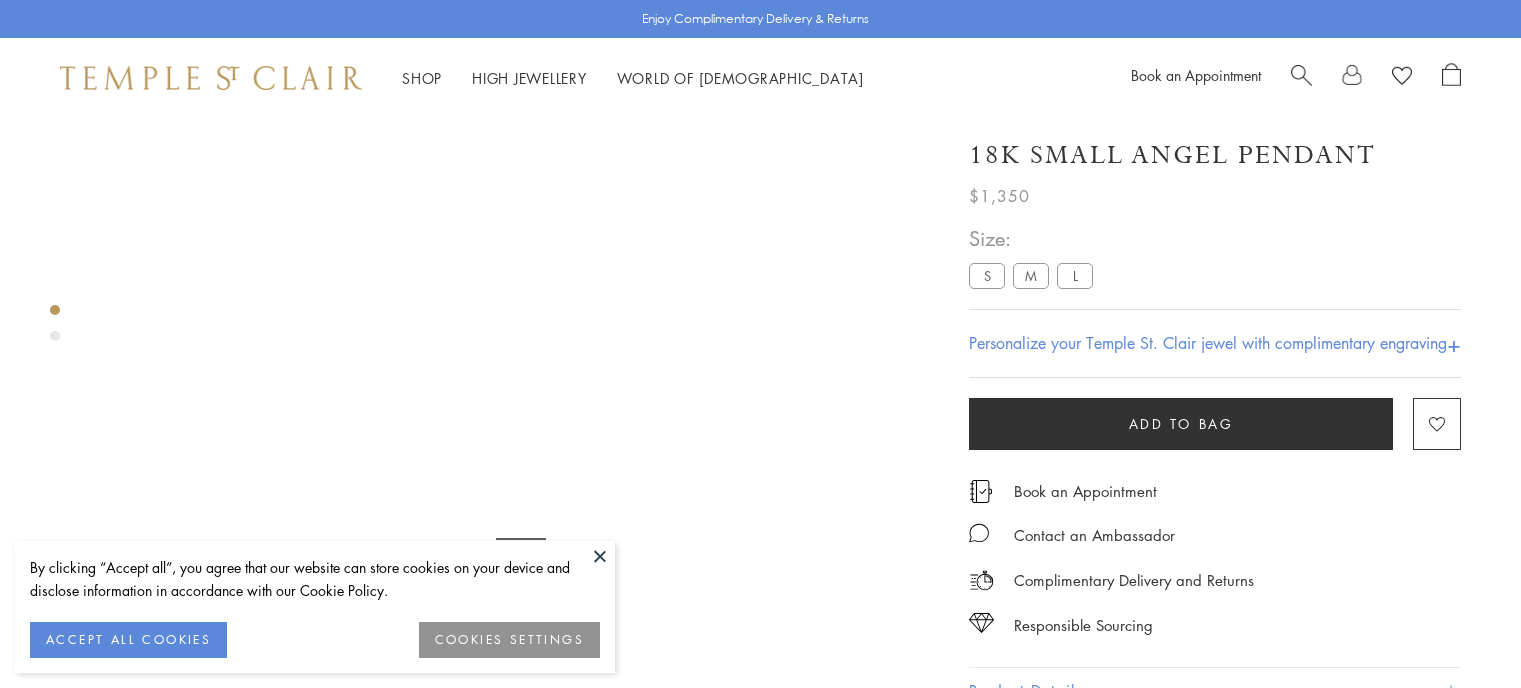 scroll, scrollTop: 118, scrollLeft: 0, axis: vertical 